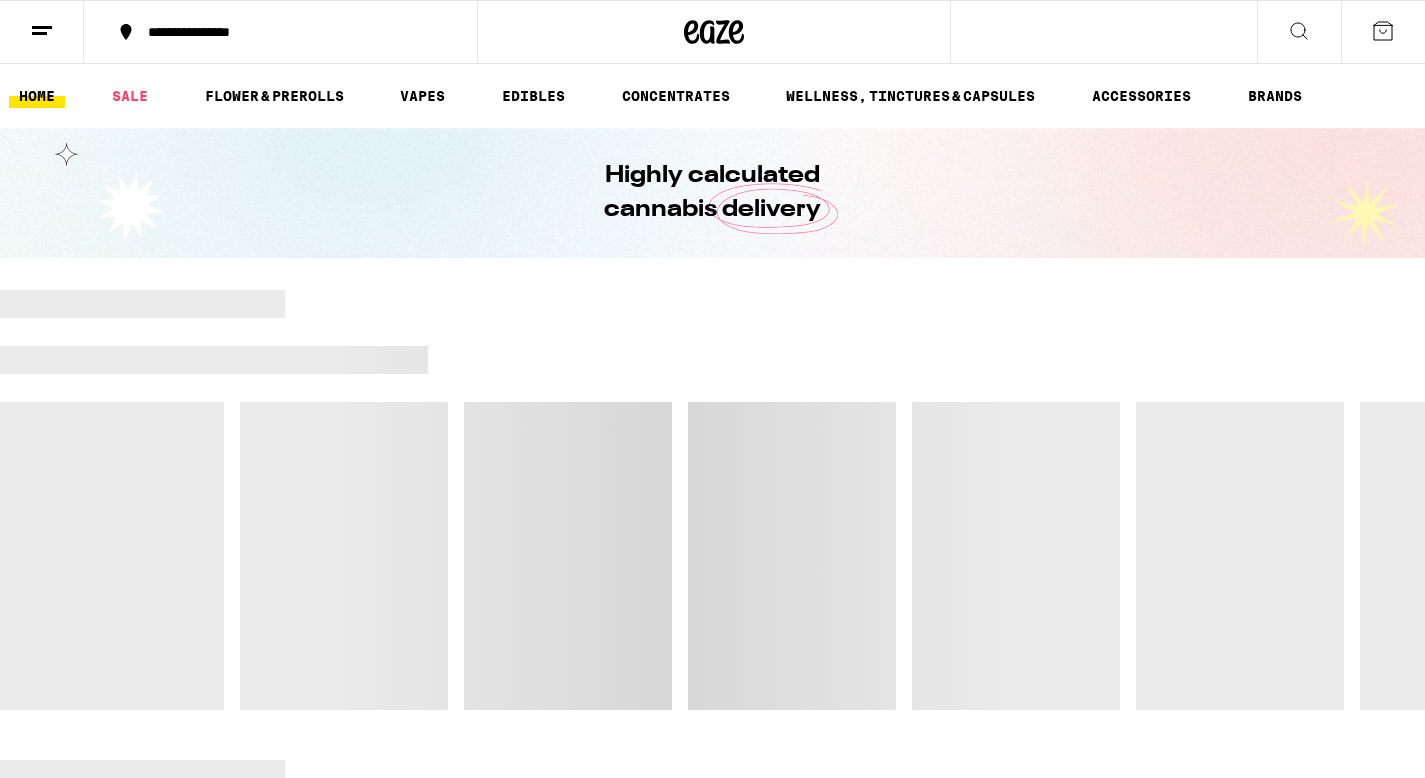 scroll, scrollTop: 0, scrollLeft: 0, axis: both 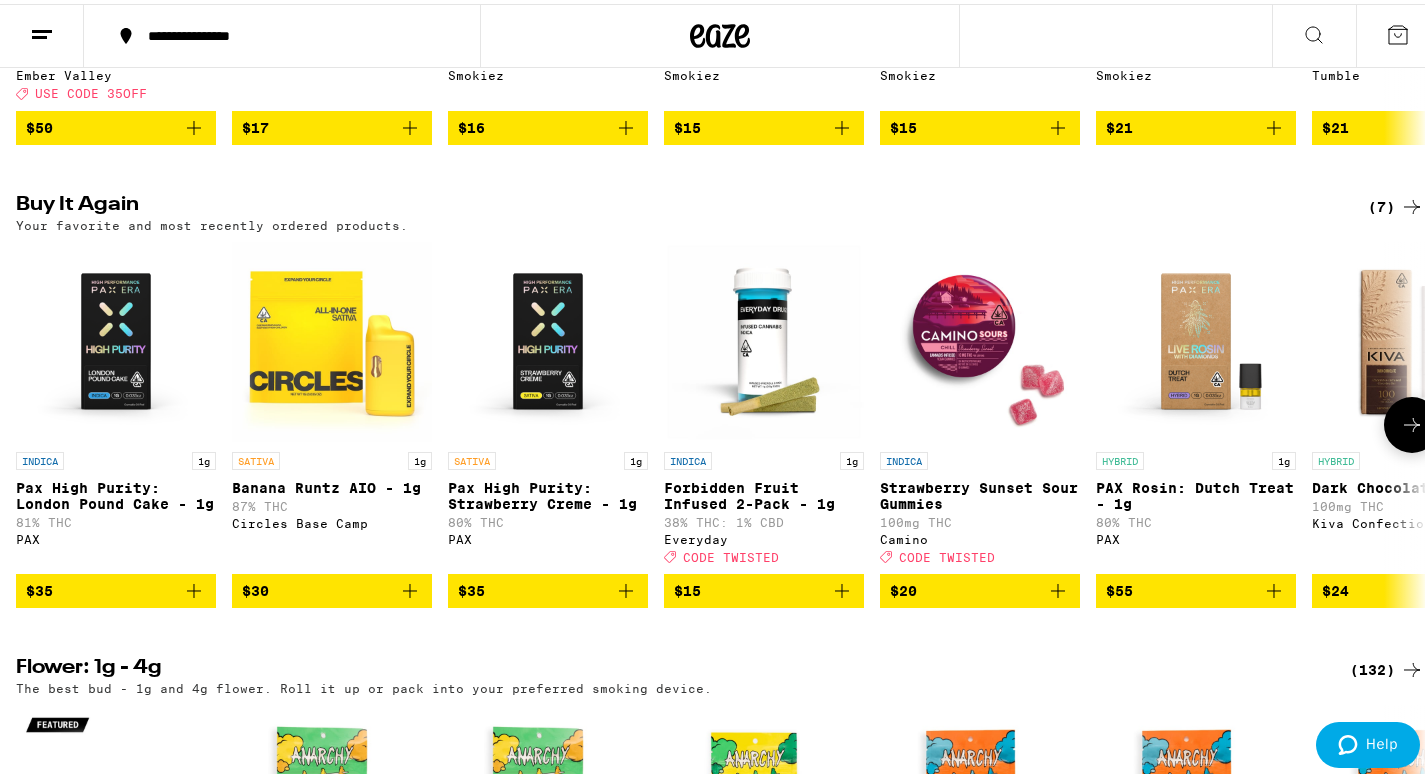 click on "$35" at bounding box center [116, 587] 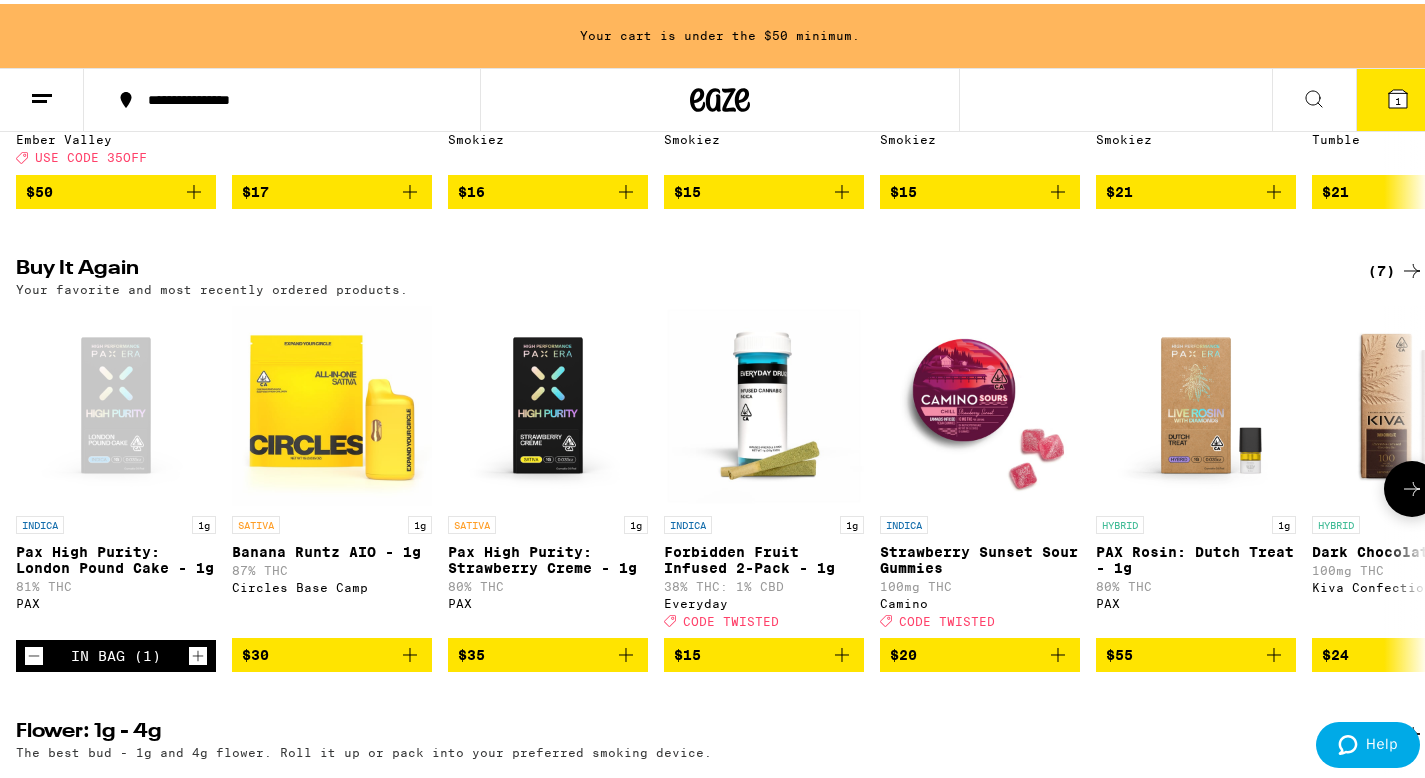 scroll, scrollTop: 1090, scrollLeft: 0, axis: vertical 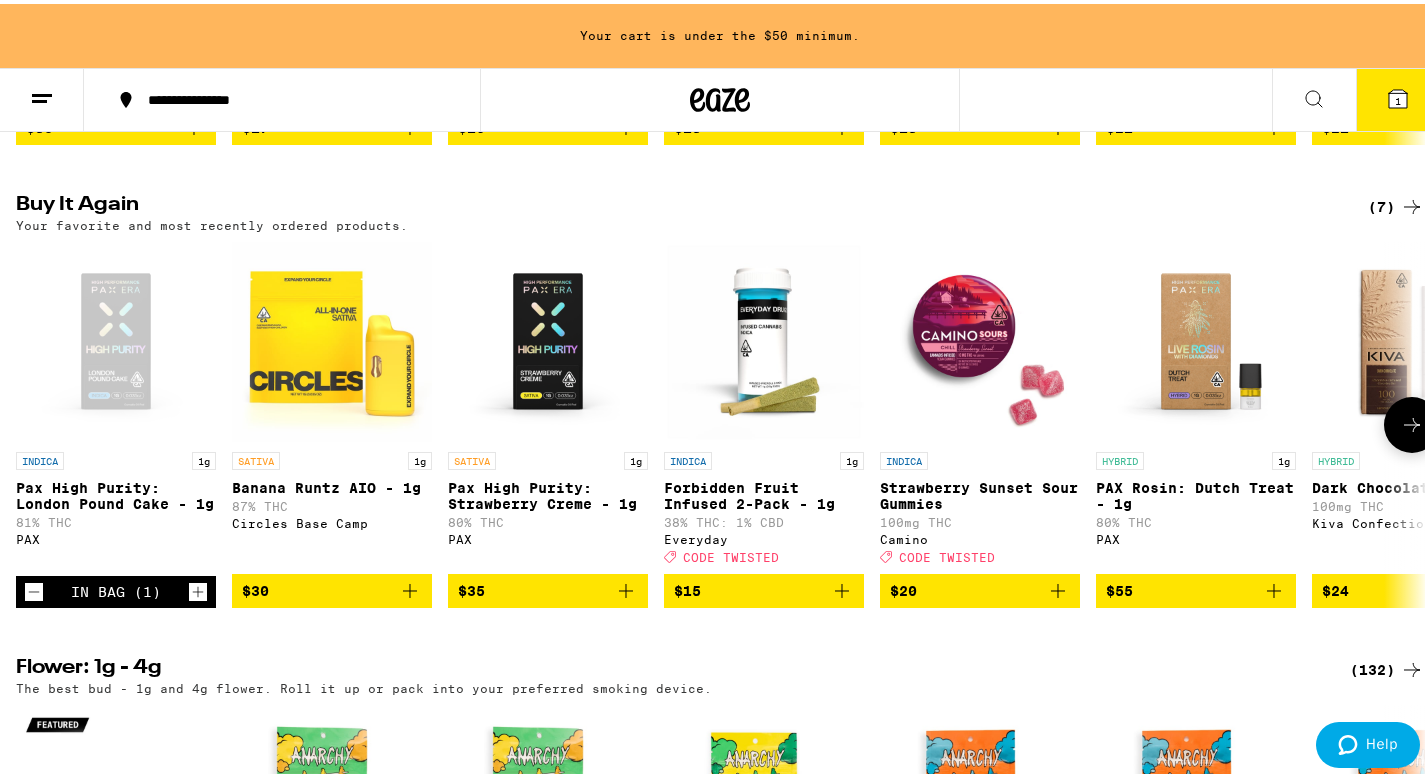 click on "$35" at bounding box center (548, 587) 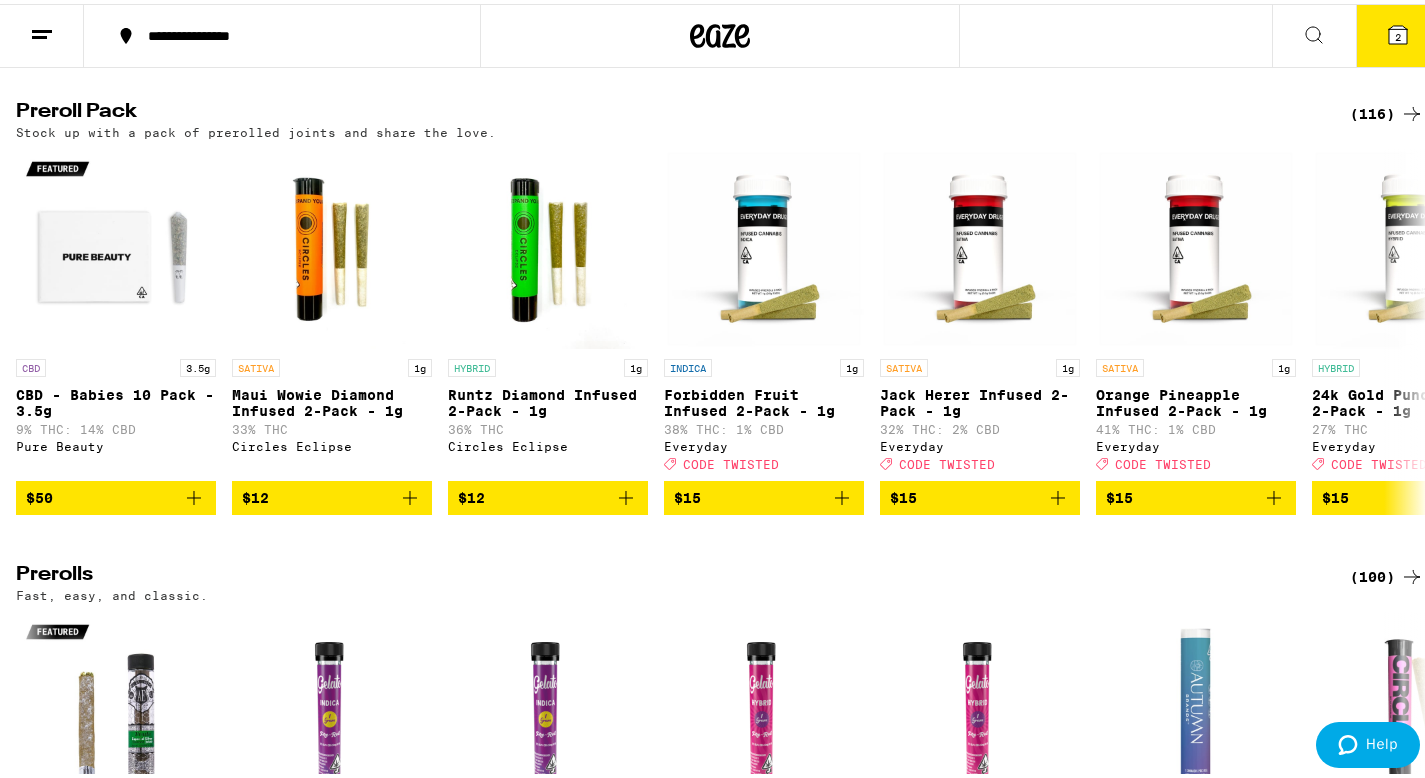 scroll, scrollTop: 5036, scrollLeft: 0, axis: vertical 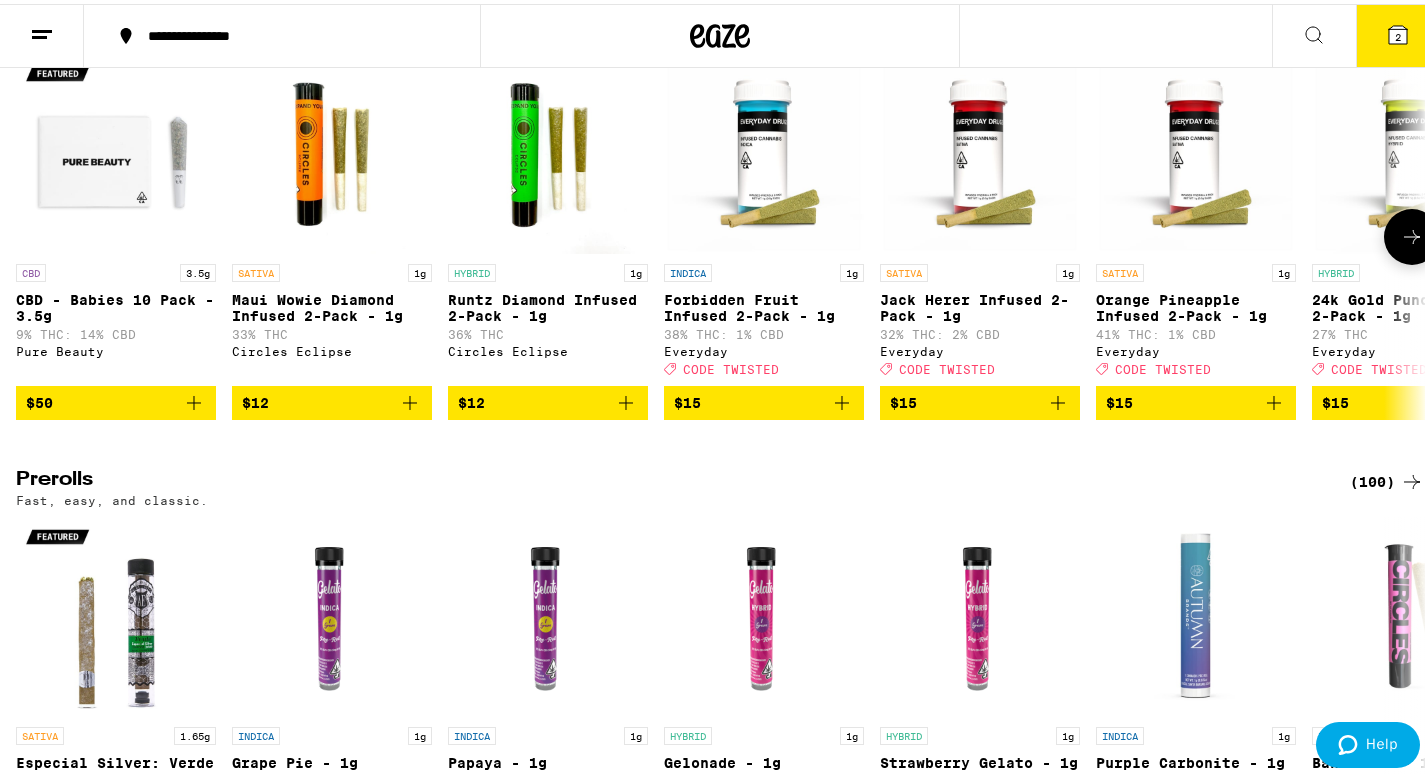 click 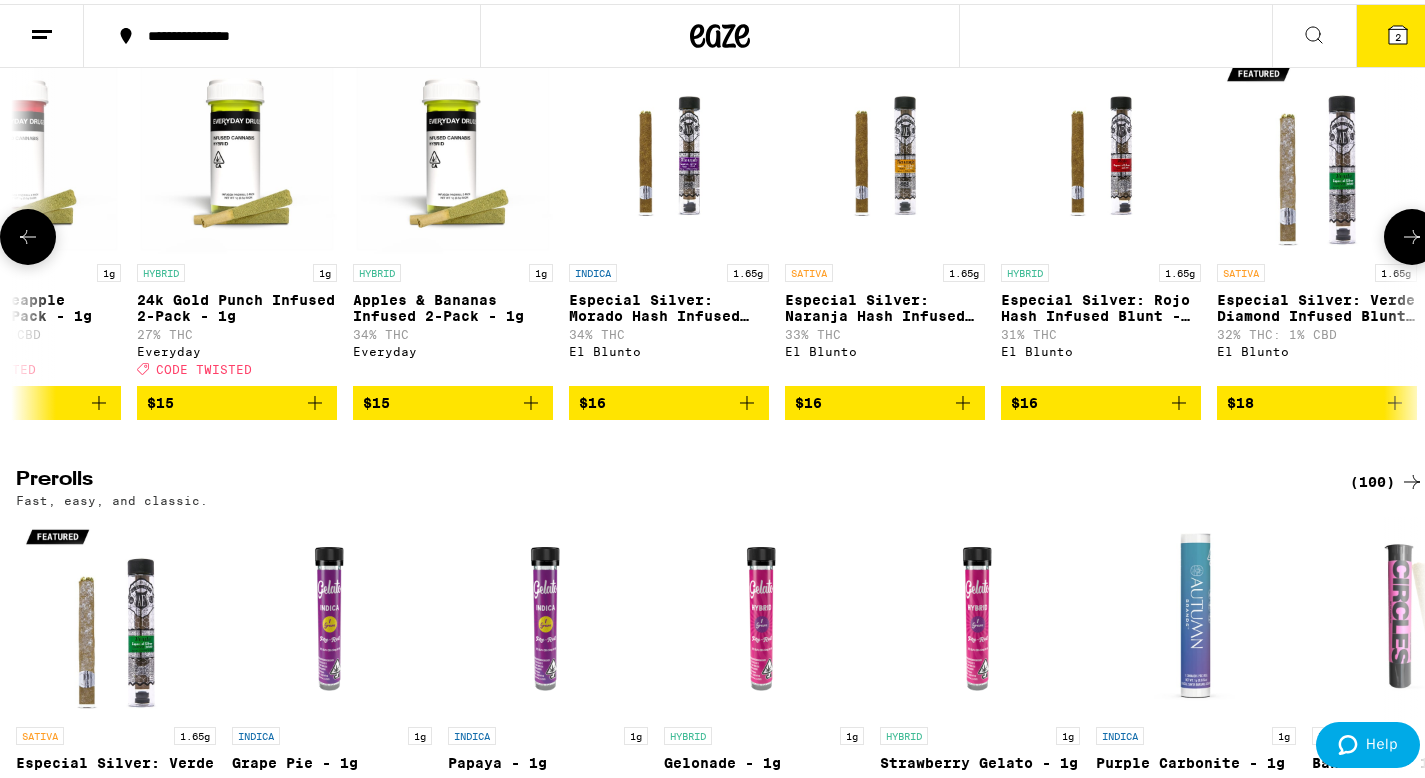 click 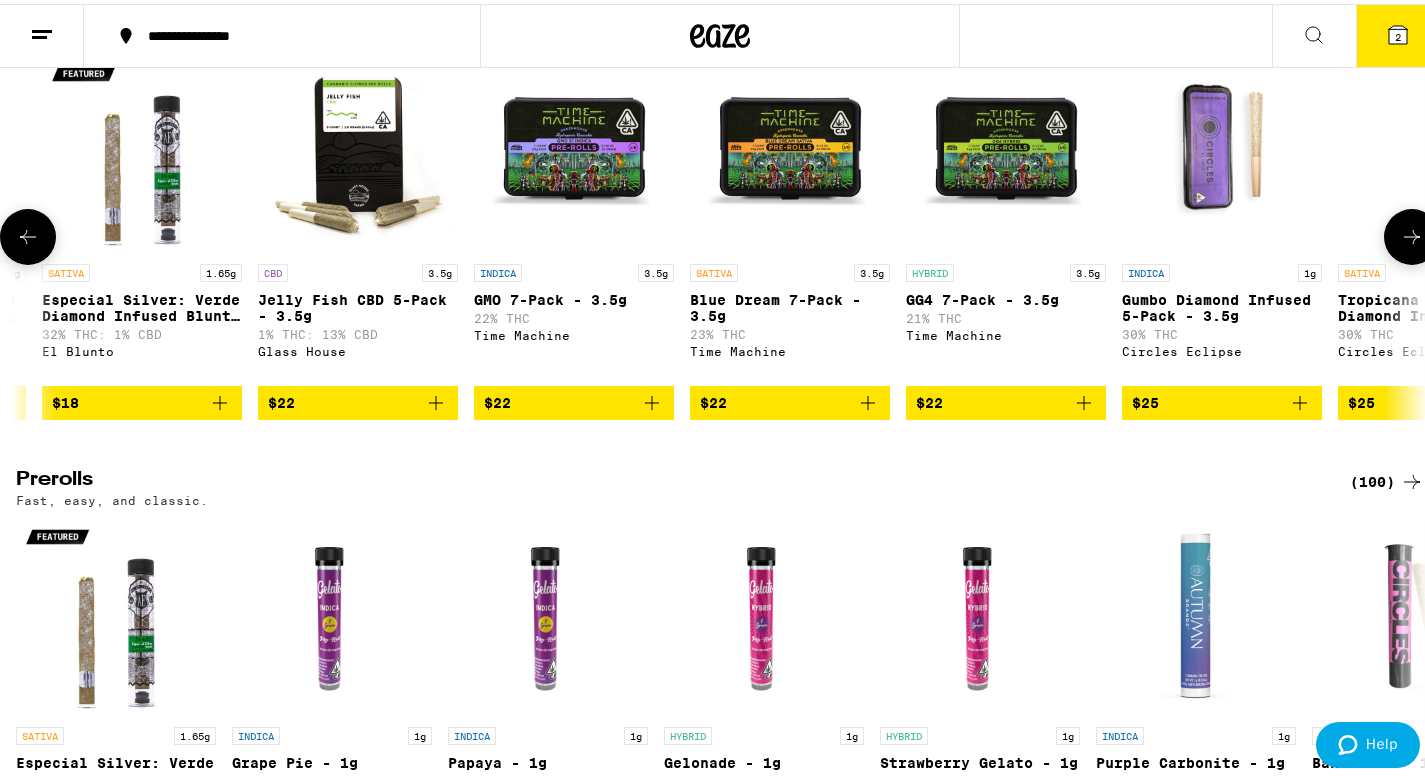 click 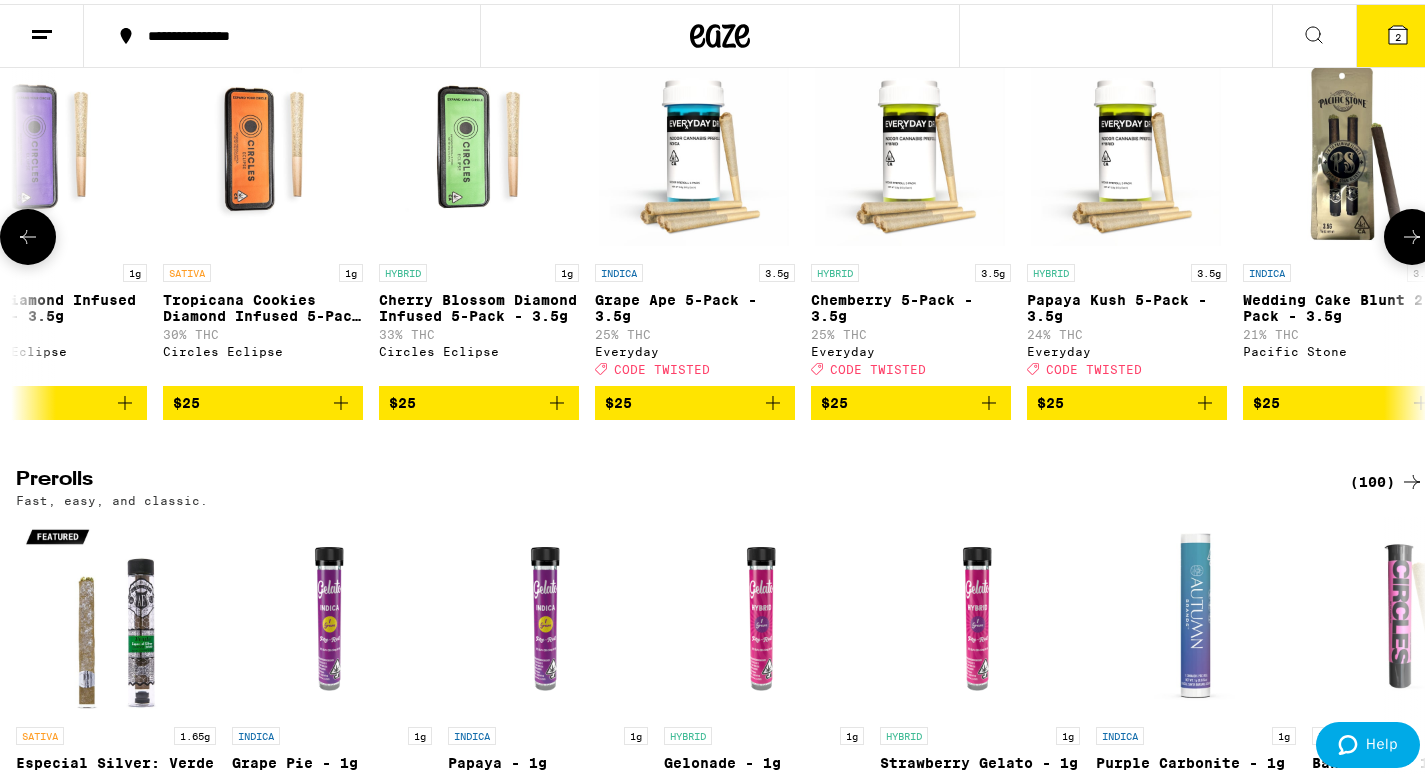 click 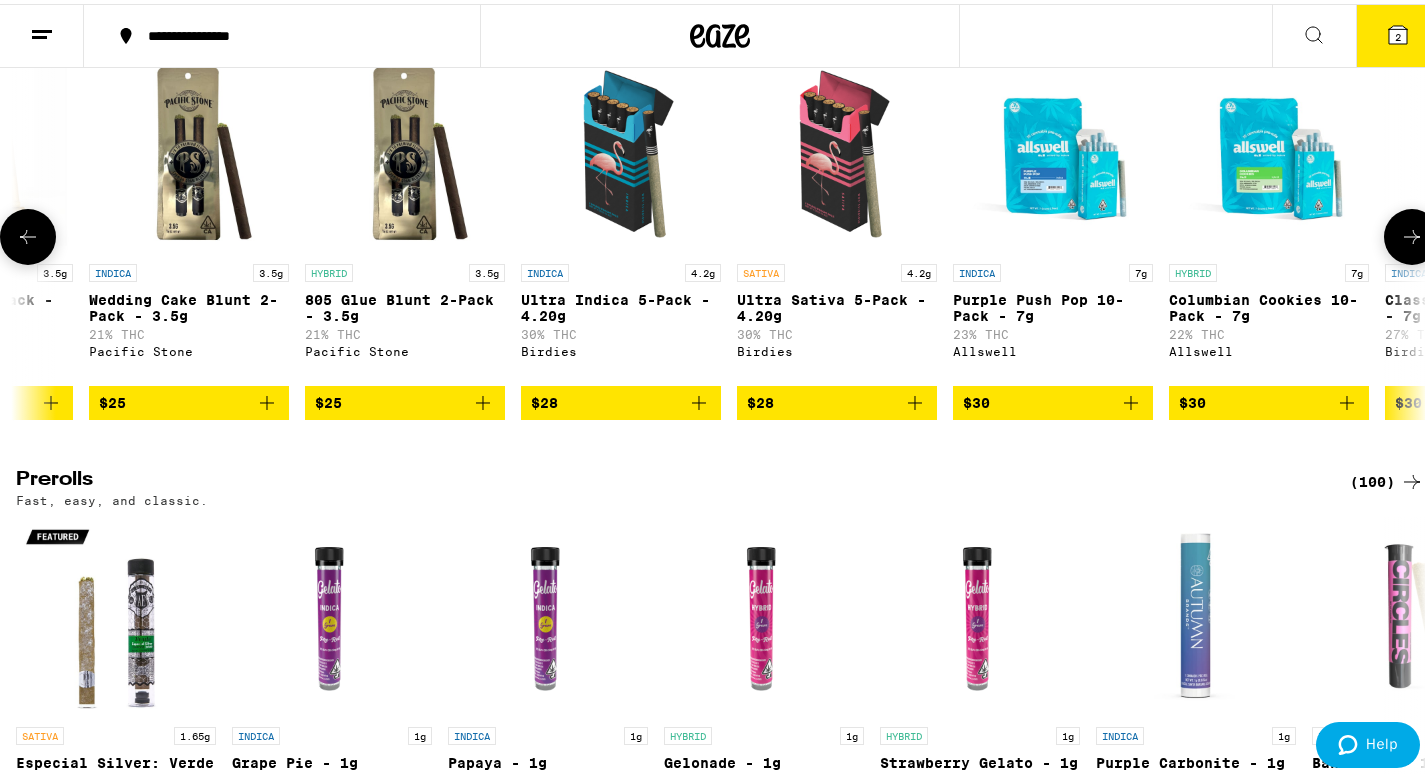 click 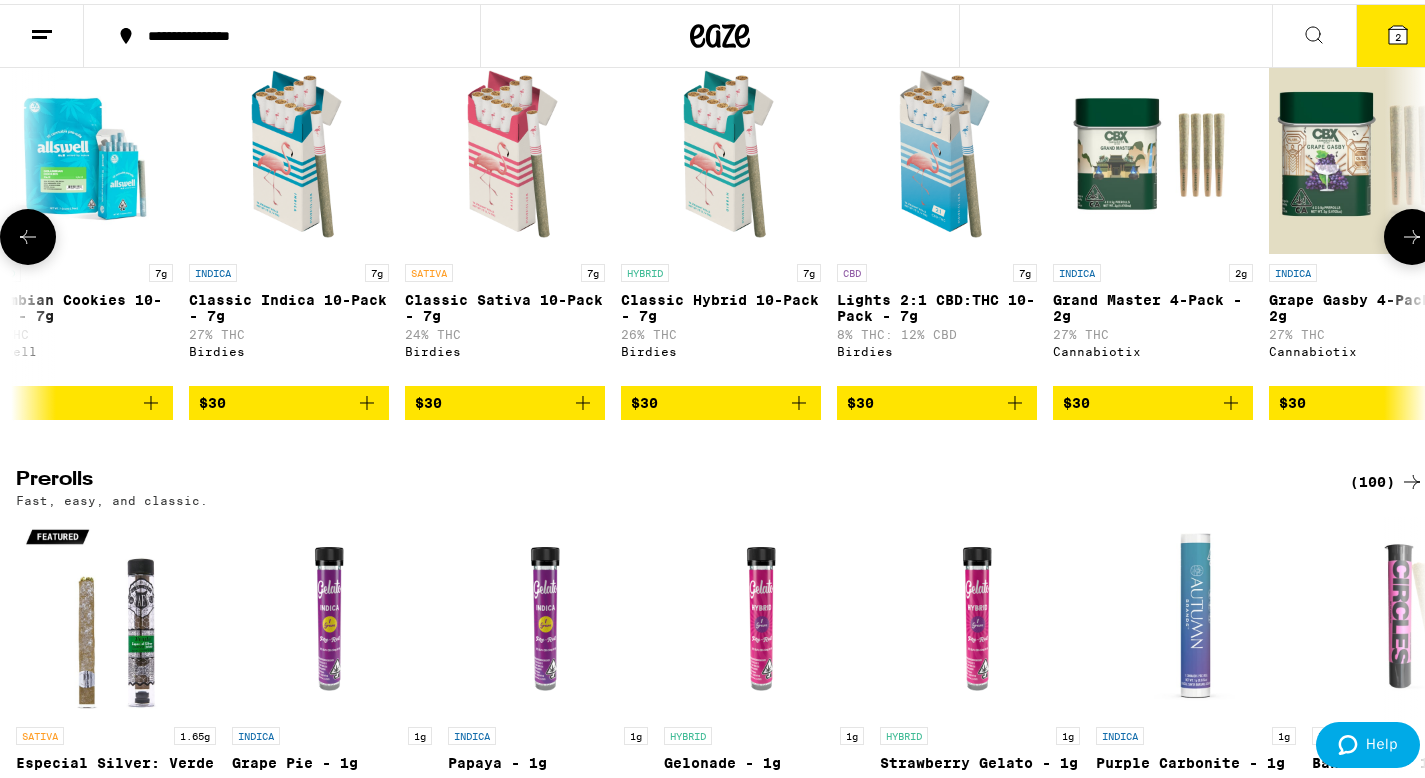 click 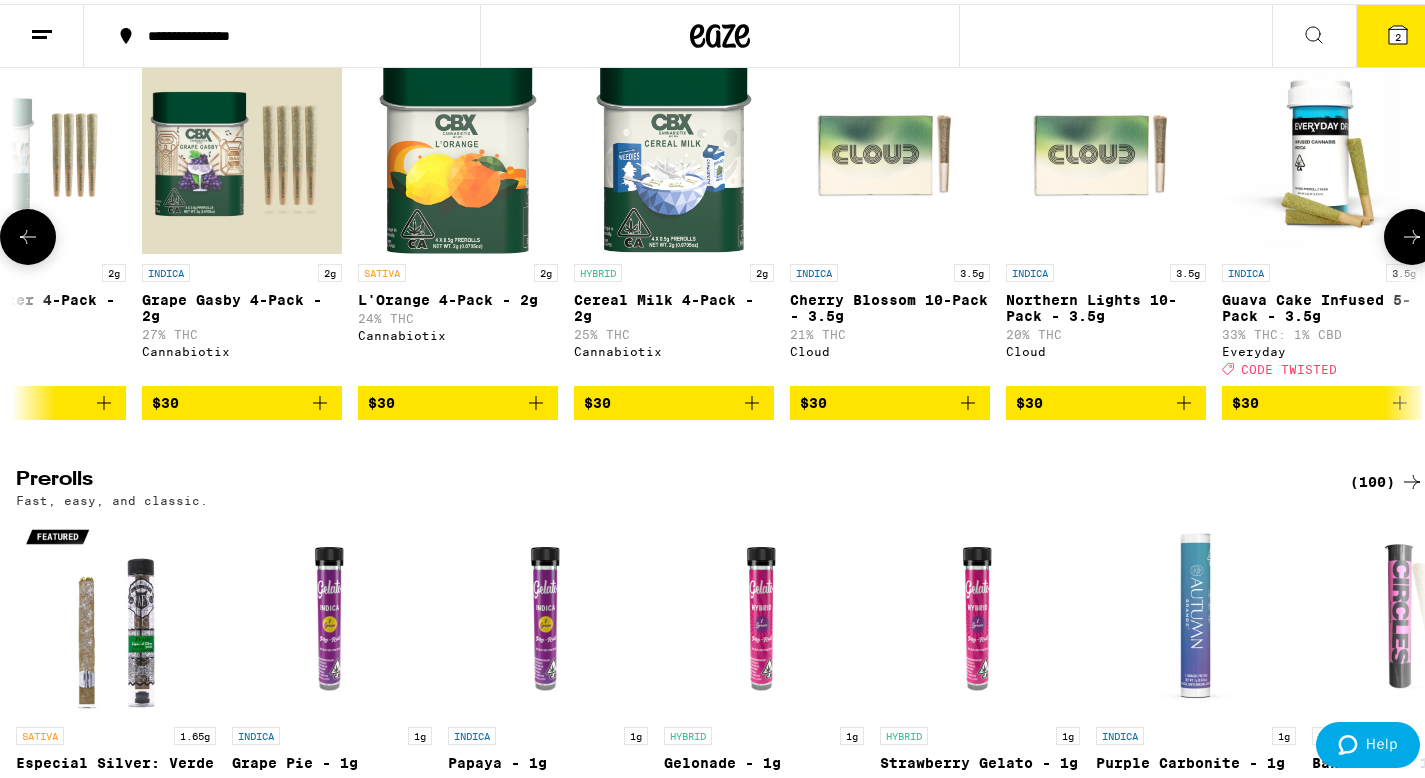 scroll, scrollTop: 0, scrollLeft: 7050, axis: horizontal 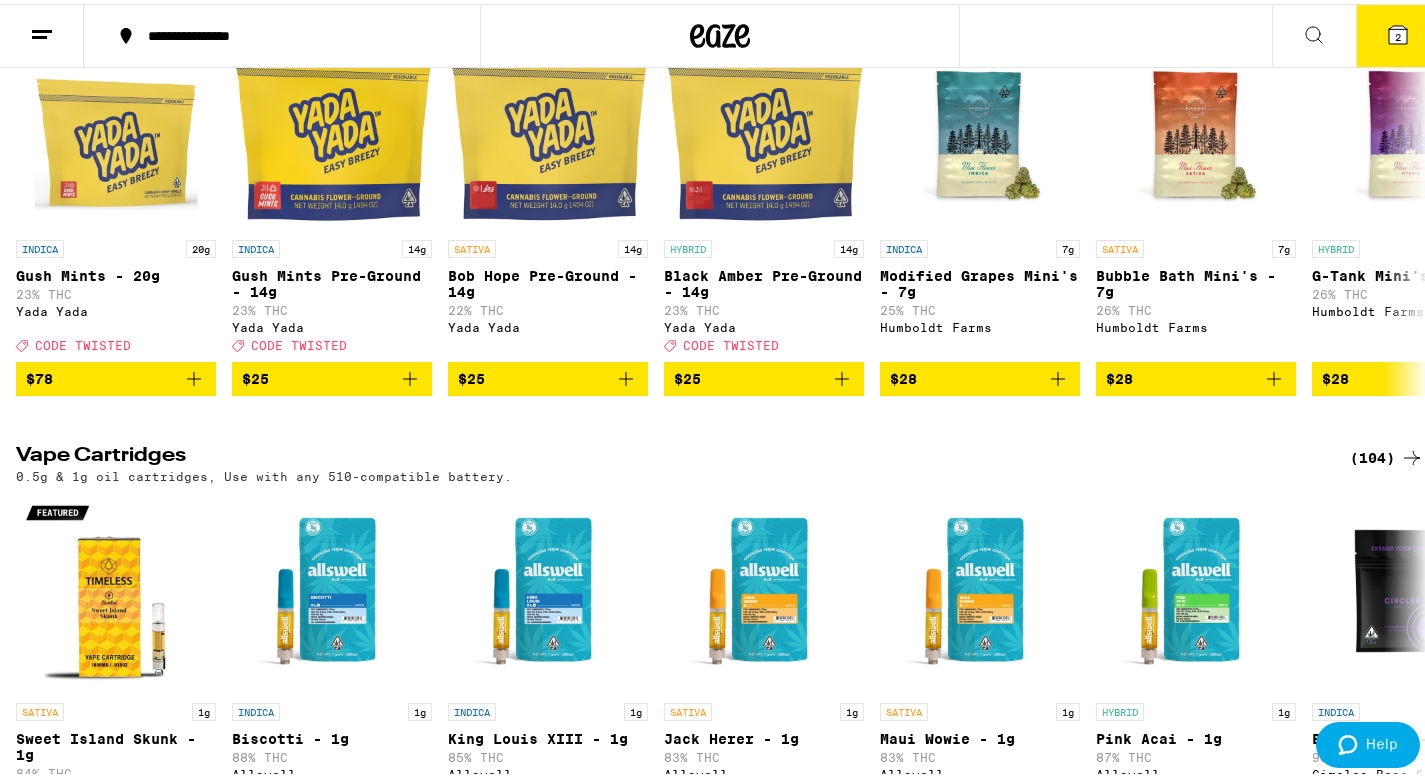 click 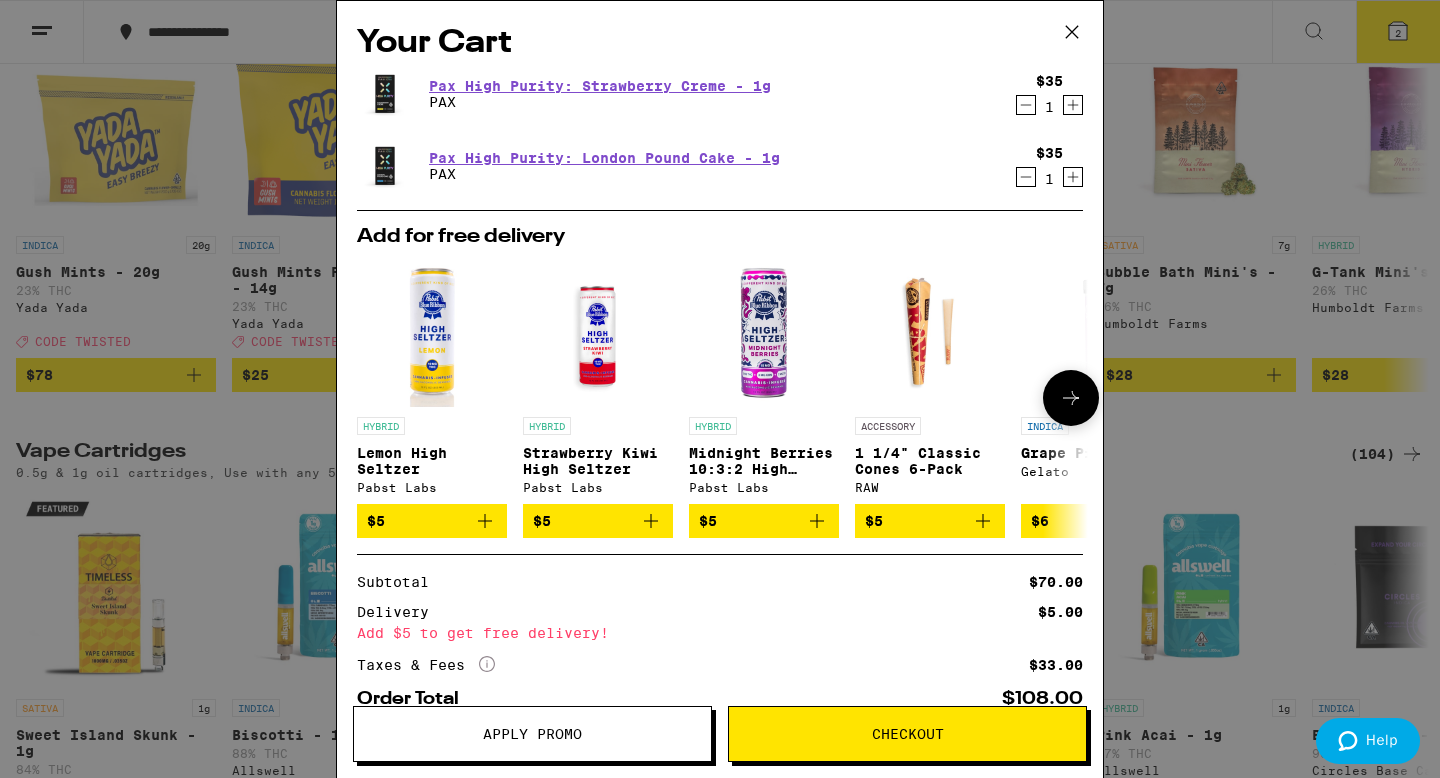 scroll, scrollTop: 124, scrollLeft: 0, axis: vertical 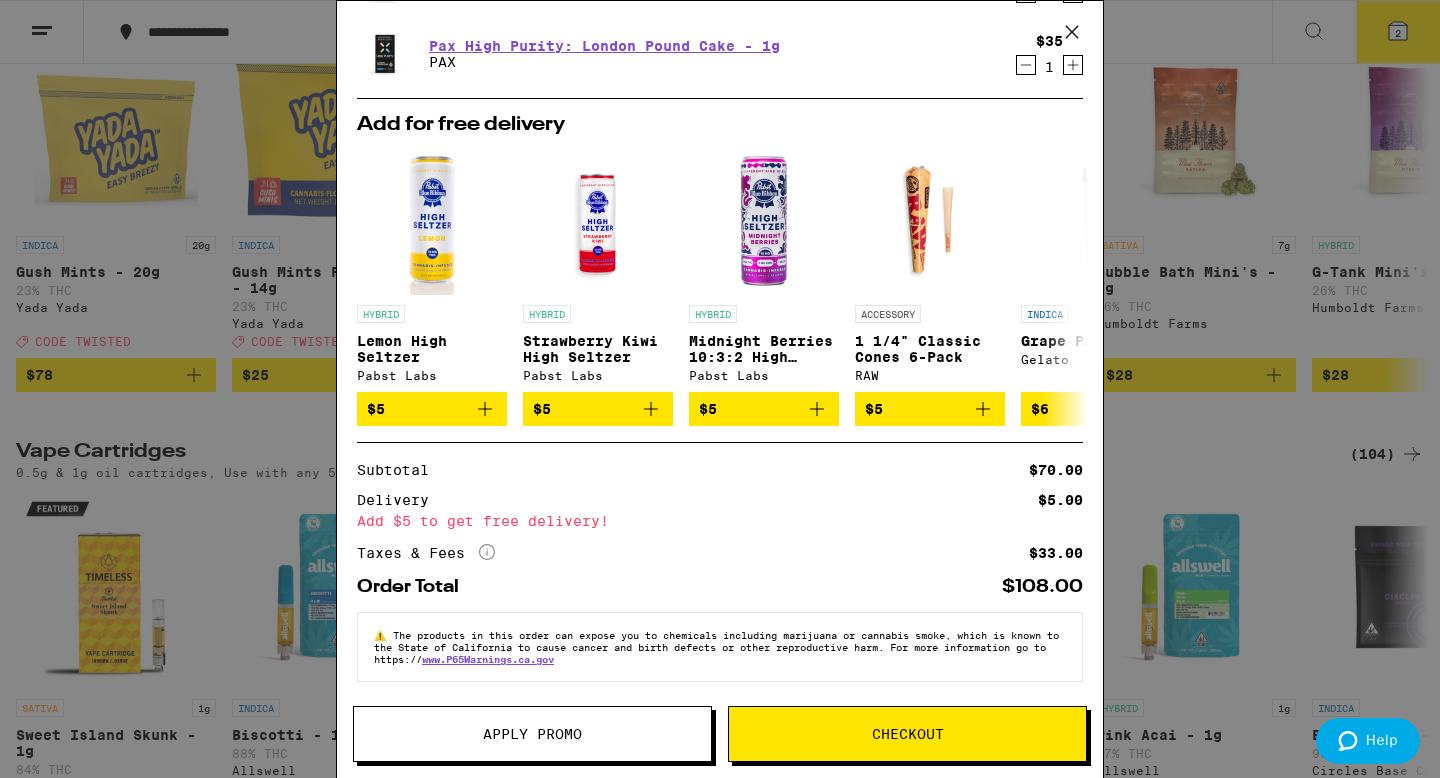 click on "Checkout" at bounding box center [907, 734] 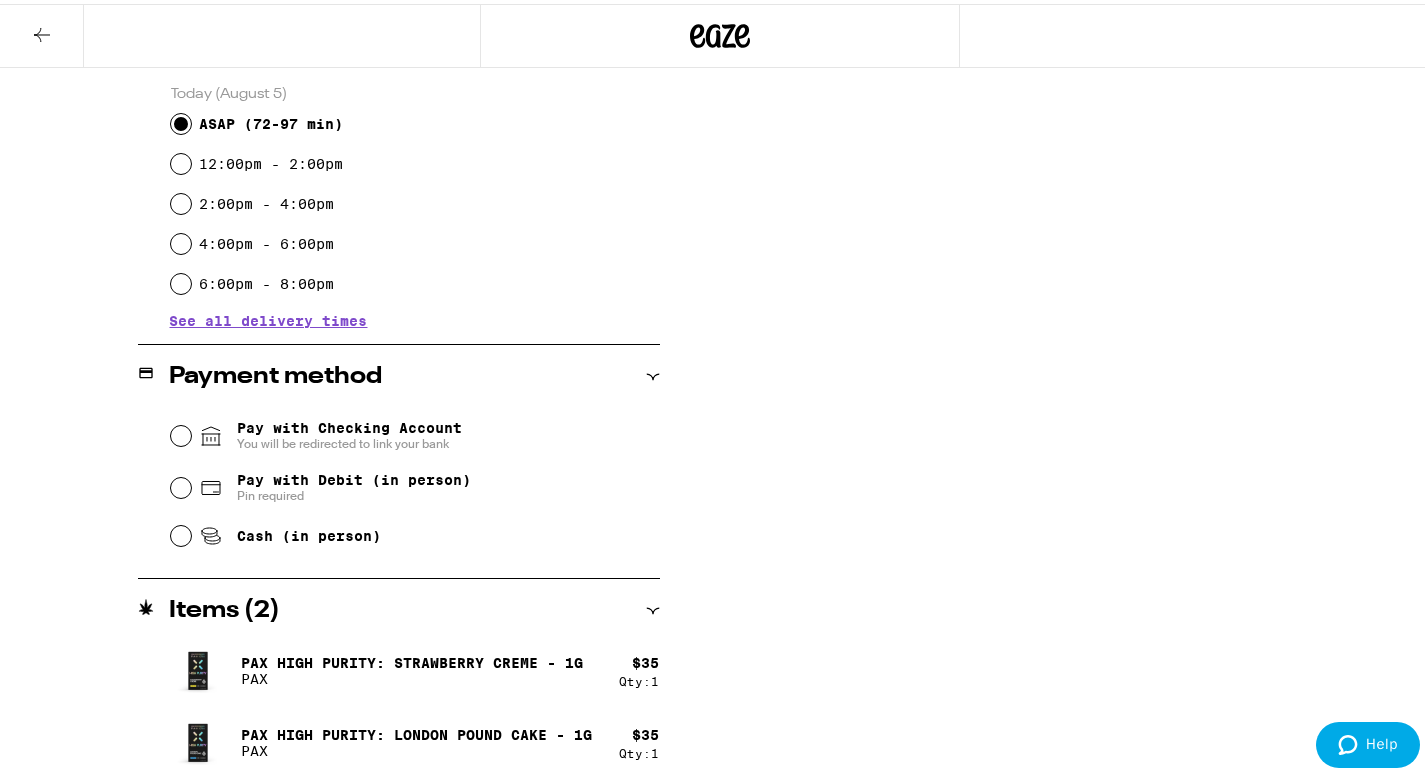 scroll, scrollTop: 546, scrollLeft: 0, axis: vertical 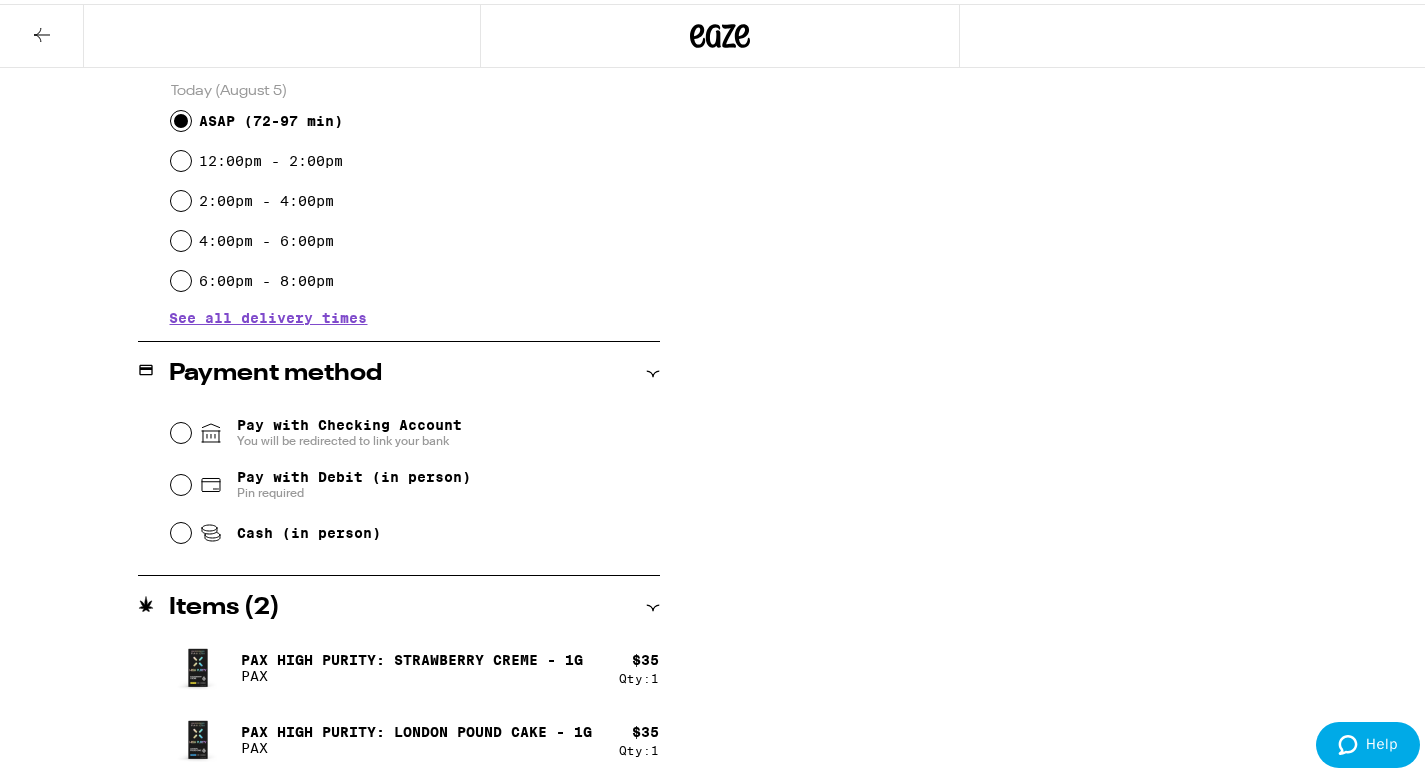 click on "Pay with Debit (in person)" at bounding box center [354, 473] 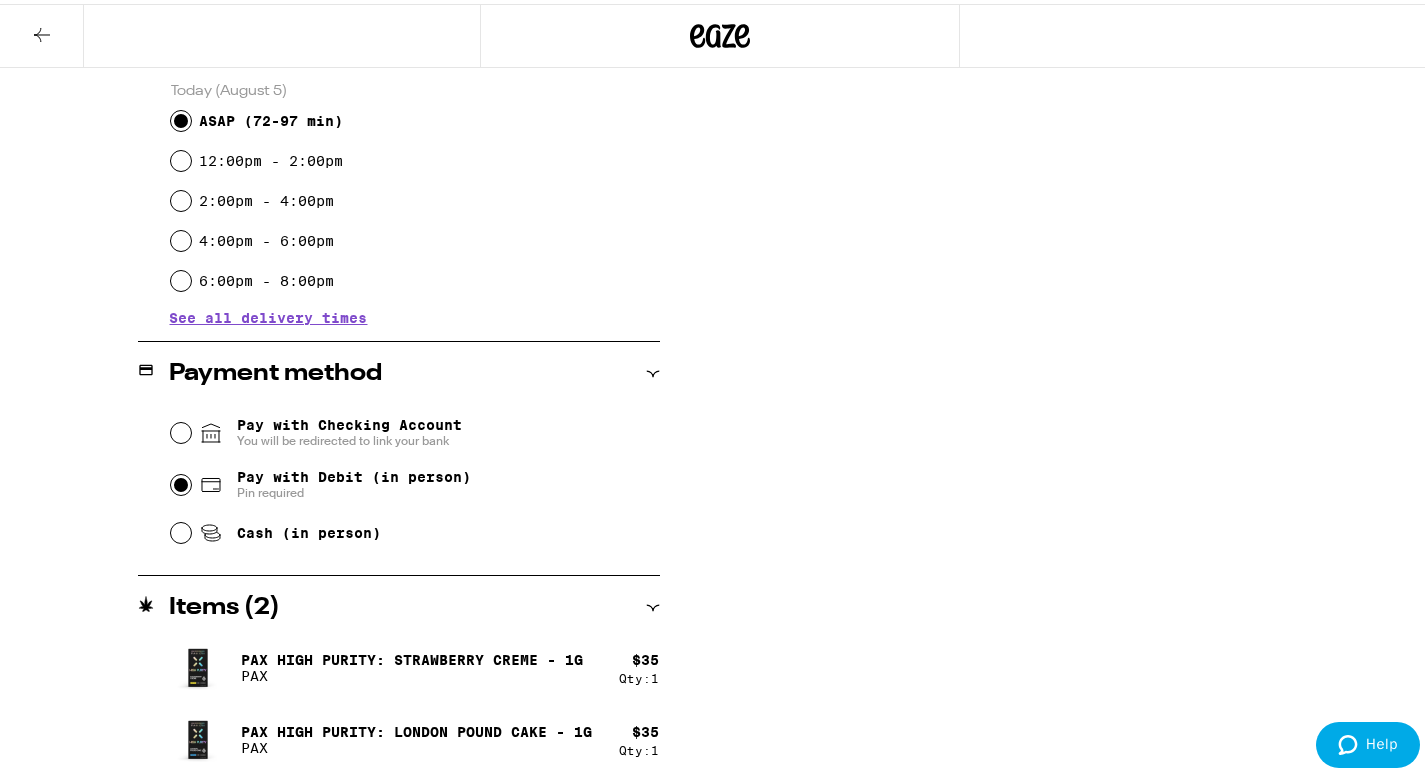 click on "Pay with Debit (in person) Pin required" at bounding box center [181, 481] 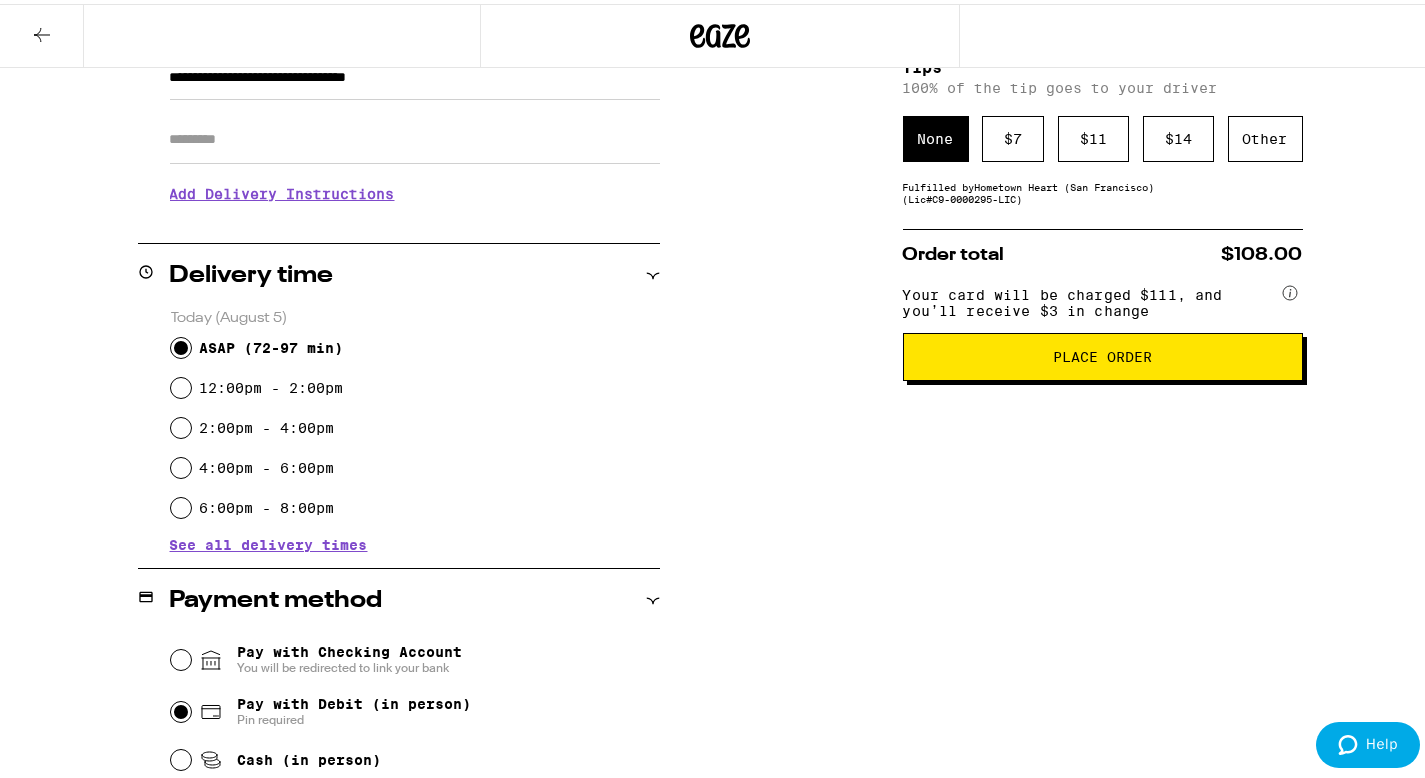scroll, scrollTop: 79, scrollLeft: 0, axis: vertical 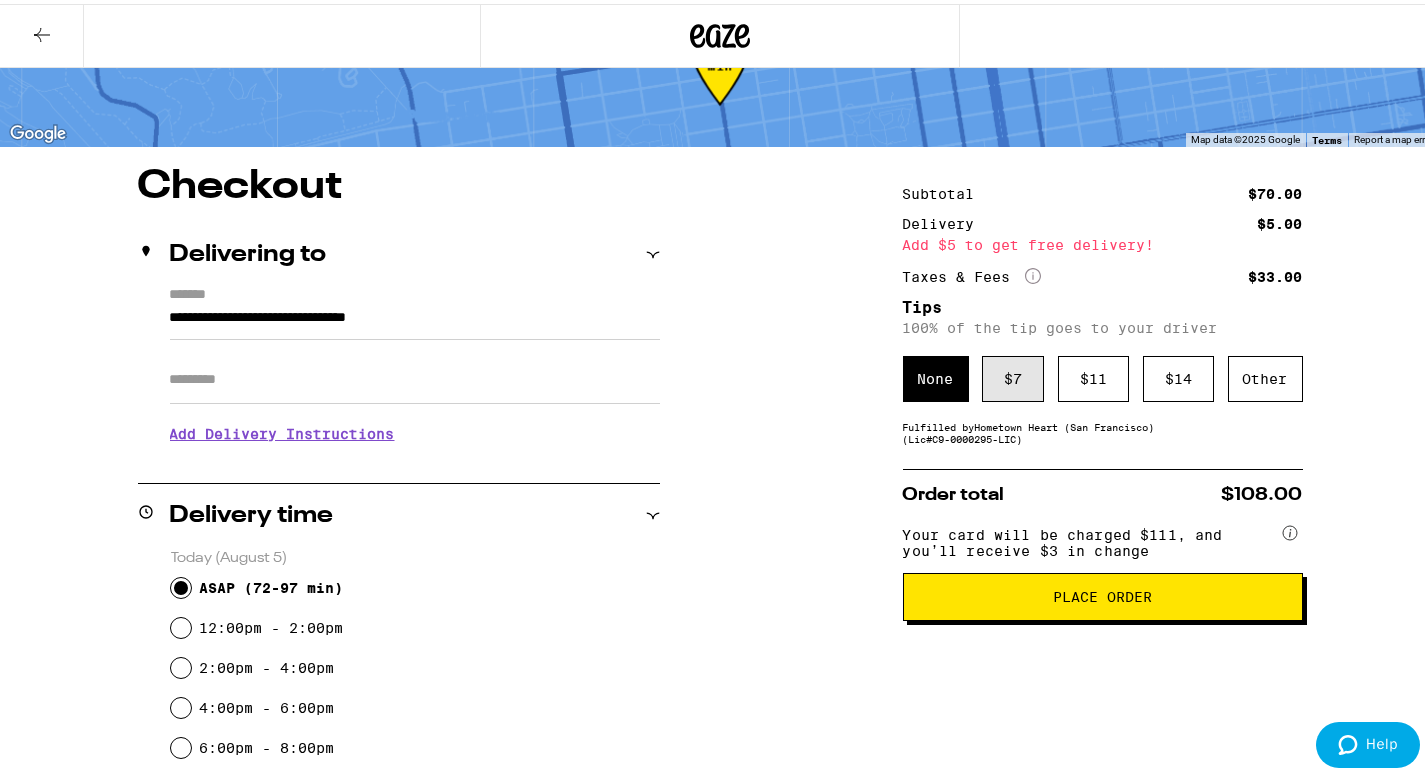 click on "$ 7" at bounding box center [1013, 375] 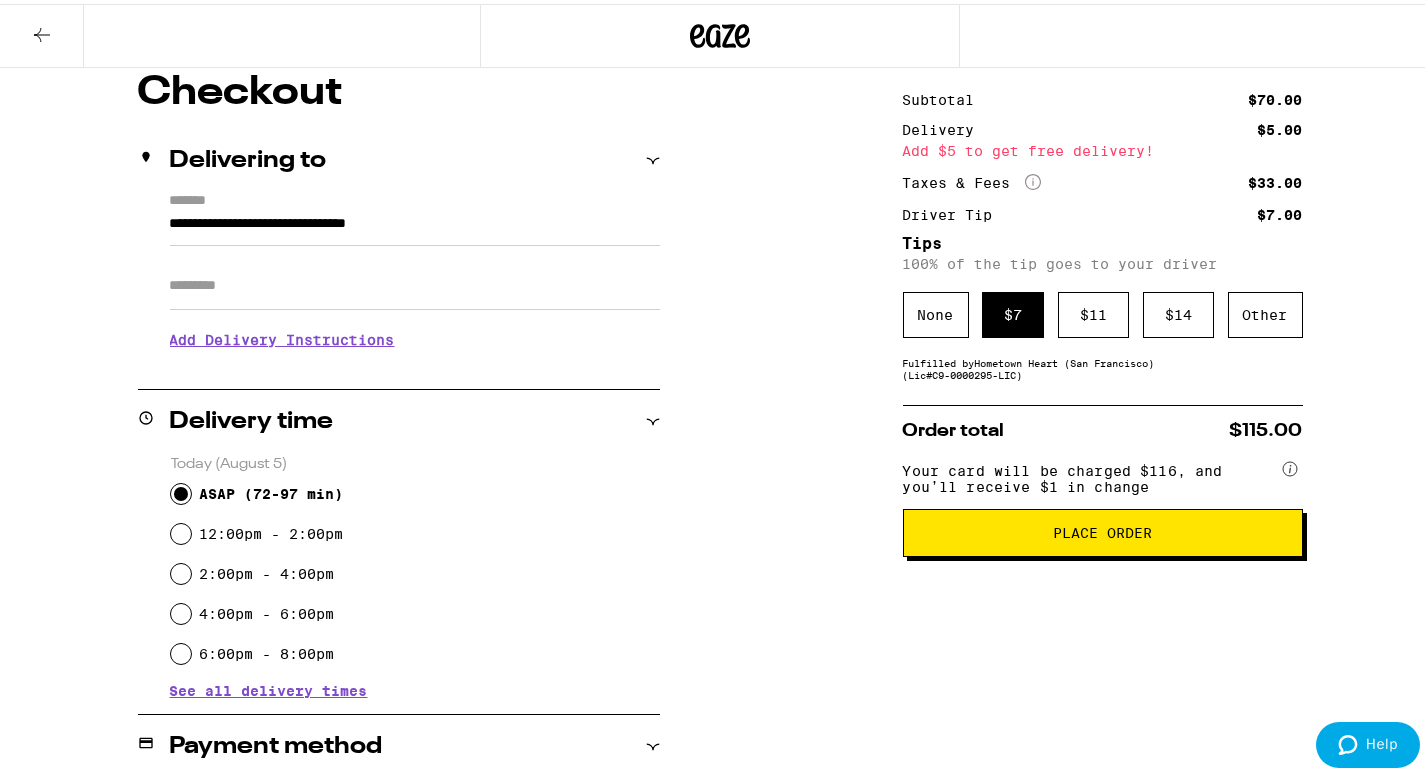 scroll, scrollTop: 176, scrollLeft: 0, axis: vertical 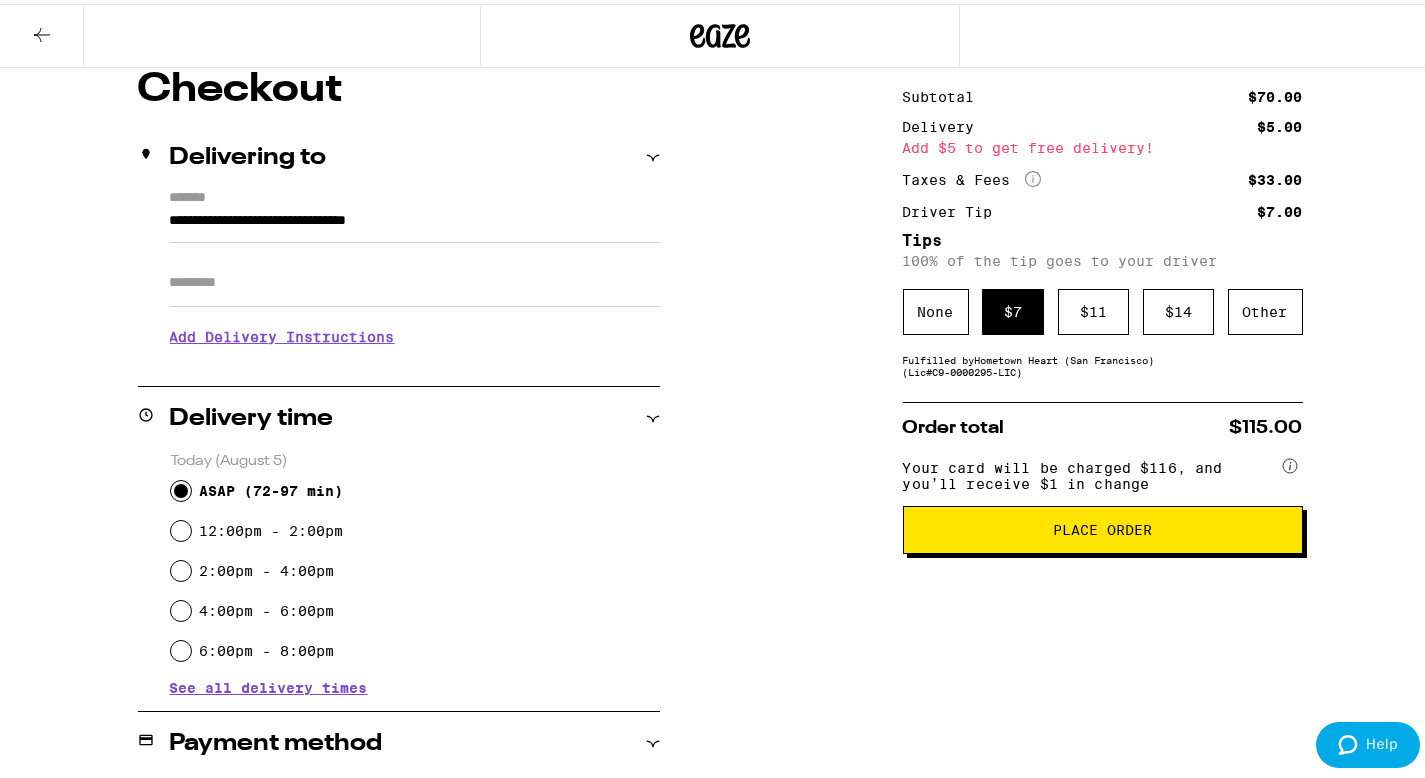click on "Place Order" at bounding box center (1103, 526) 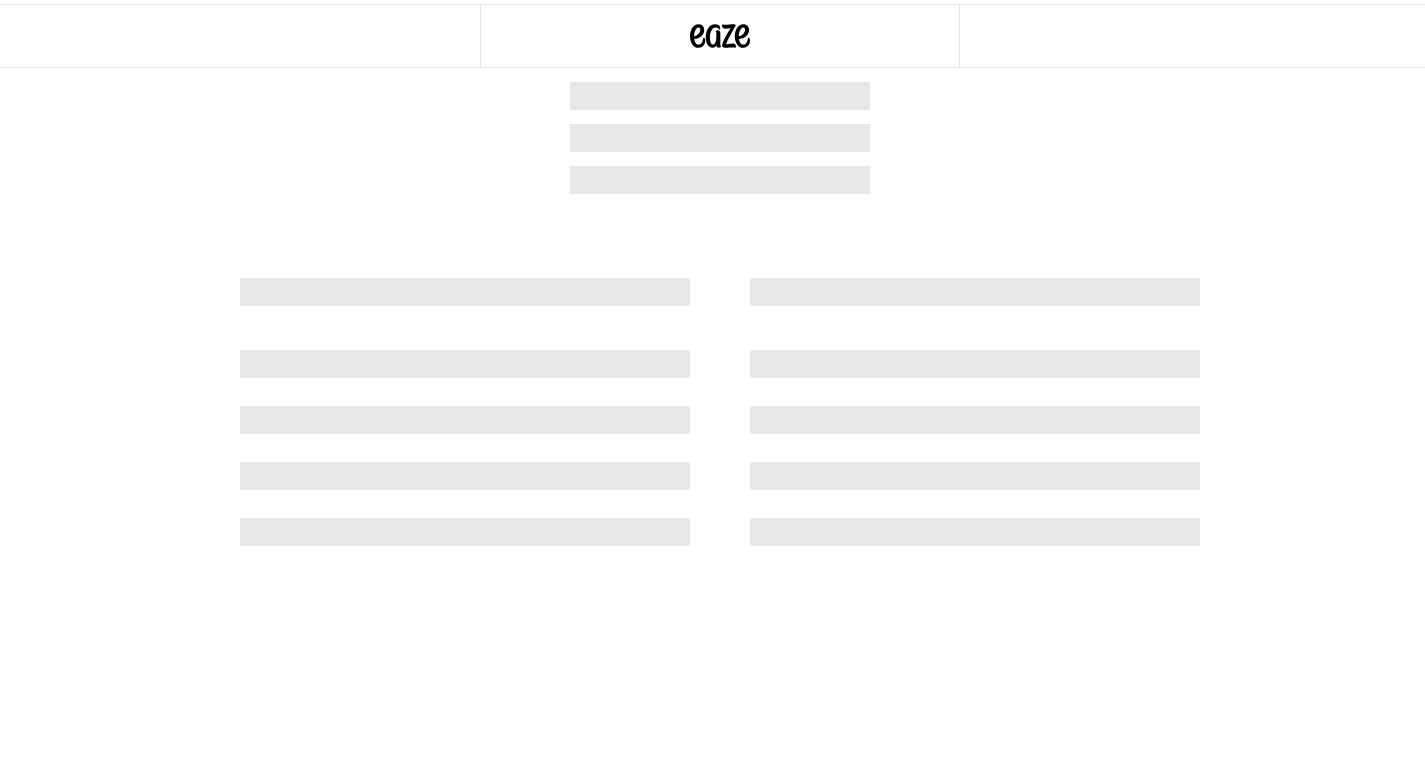 scroll, scrollTop: 0, scrollLeft: 0, axis: both 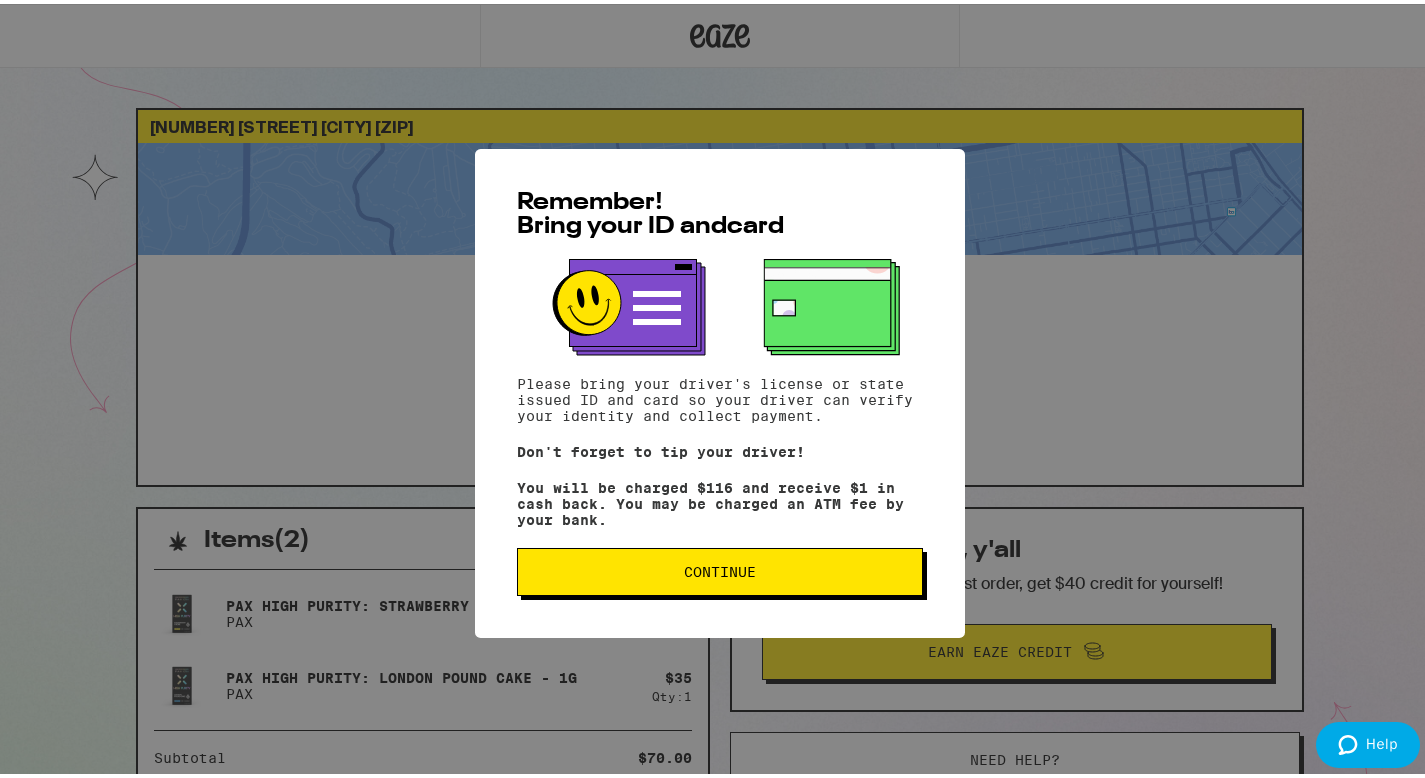 click on "Continue" at bounding box center (720, 568) 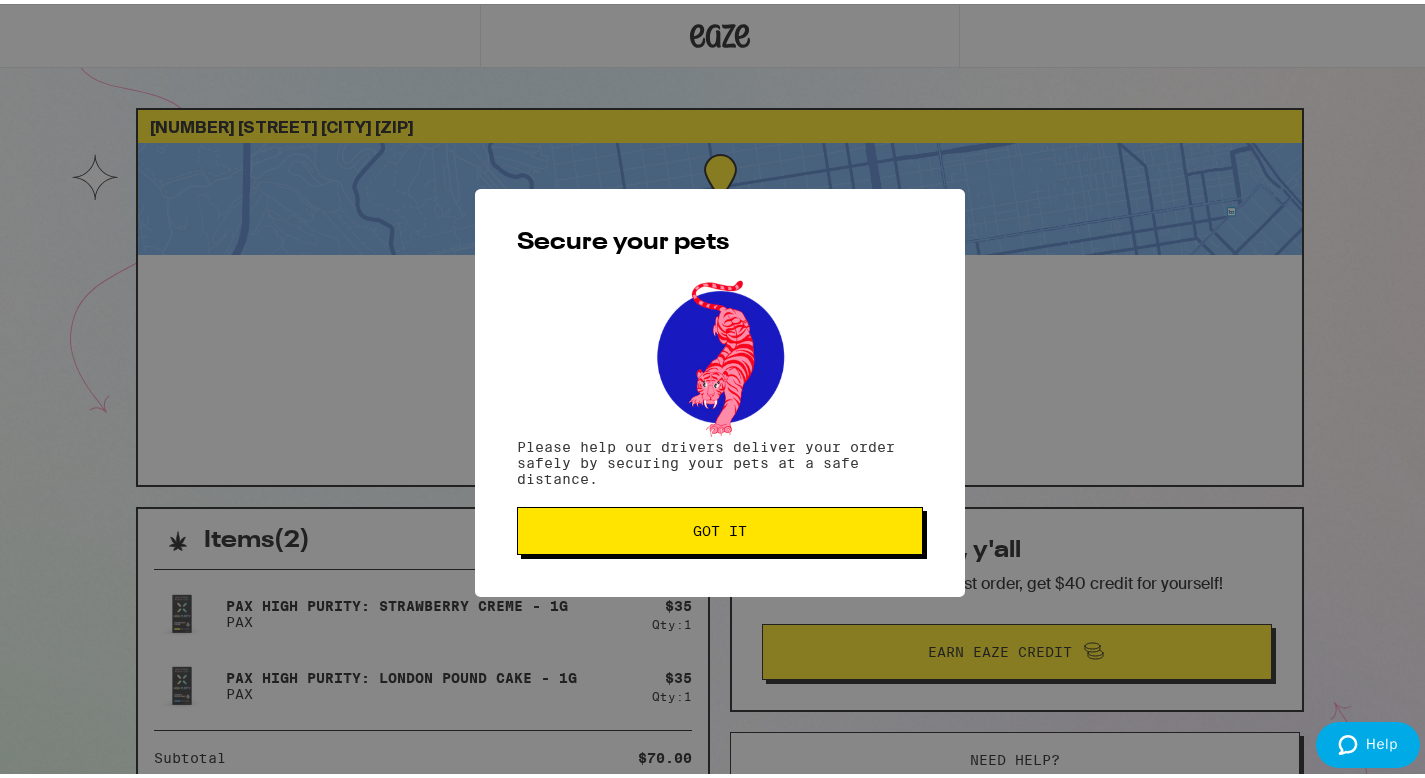 click on "Got it" at bounding box center (720, 527) 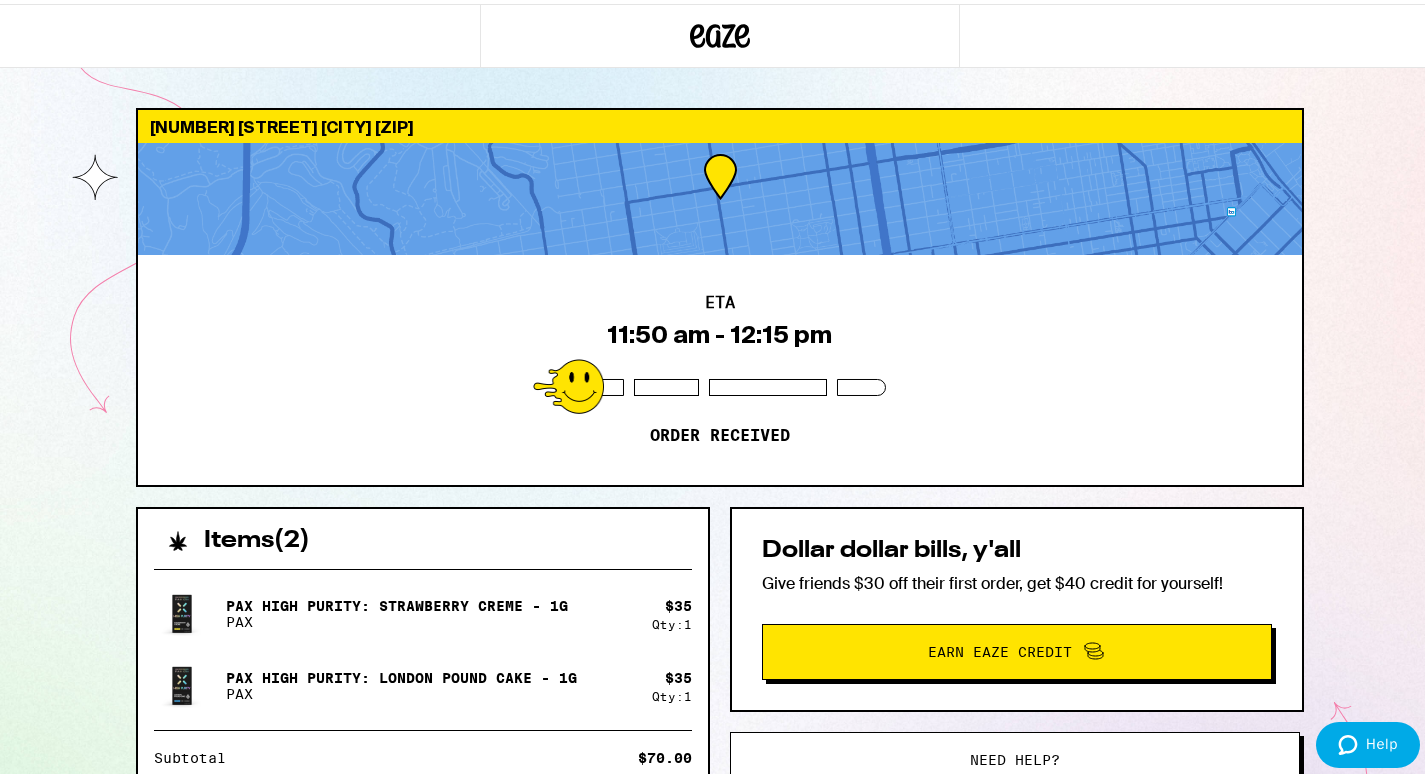 click on "[NUMBER] [STREET] [CITY] [POSTAL_CODE]" at bounding box center (720, 122) 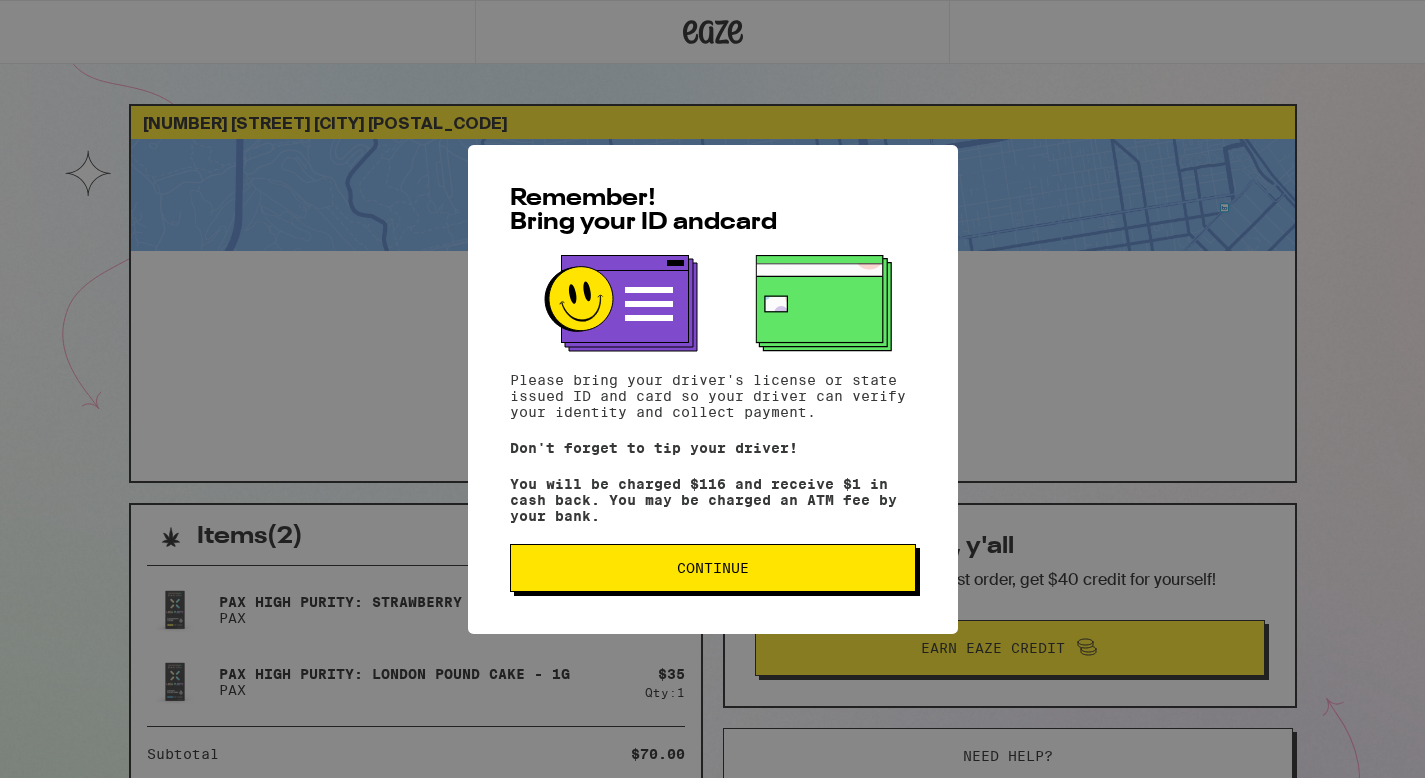 scroll, scrollTop: 0, scrollLeft: 0, axis: both 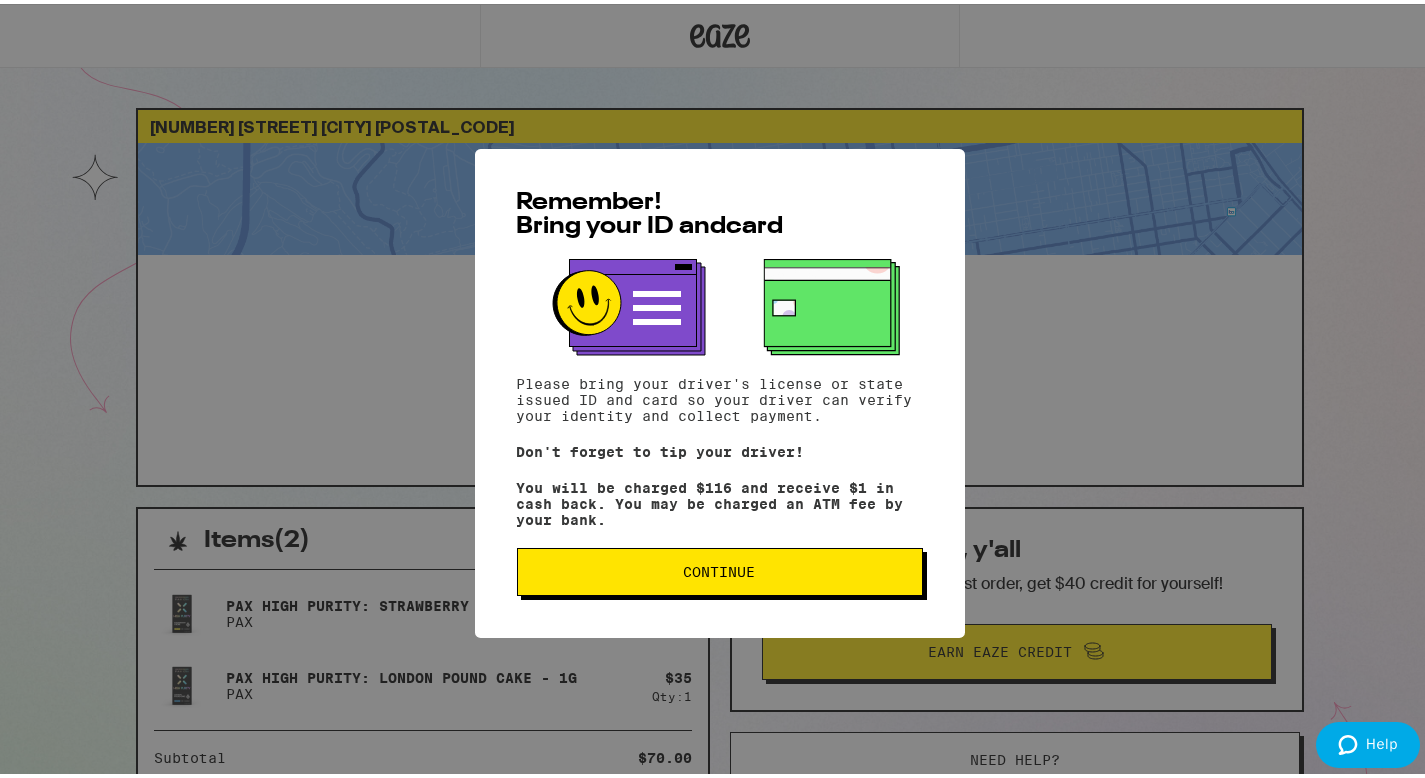 click on "Continue" at bounding box center [720, 568] 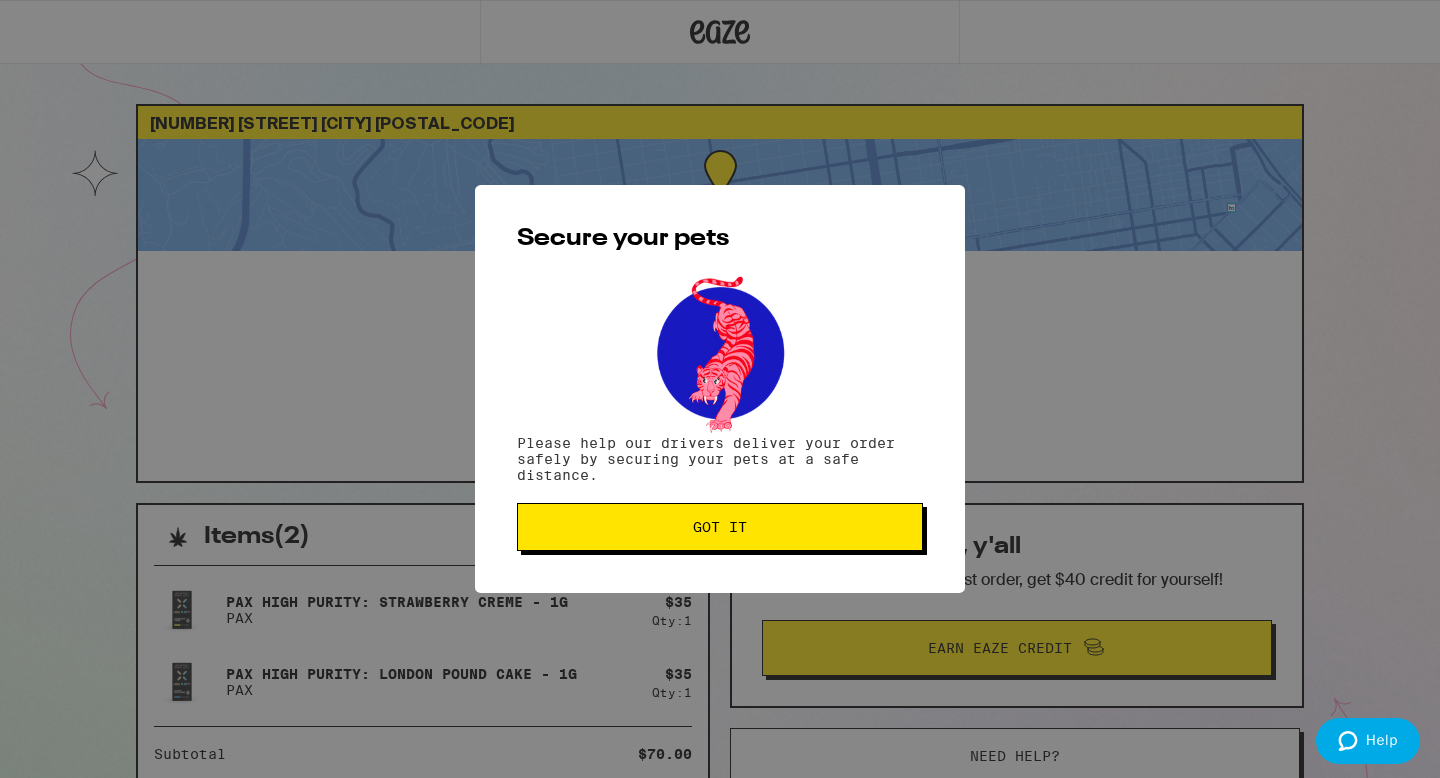 click on "Got it" at bounding box center [720, 527] 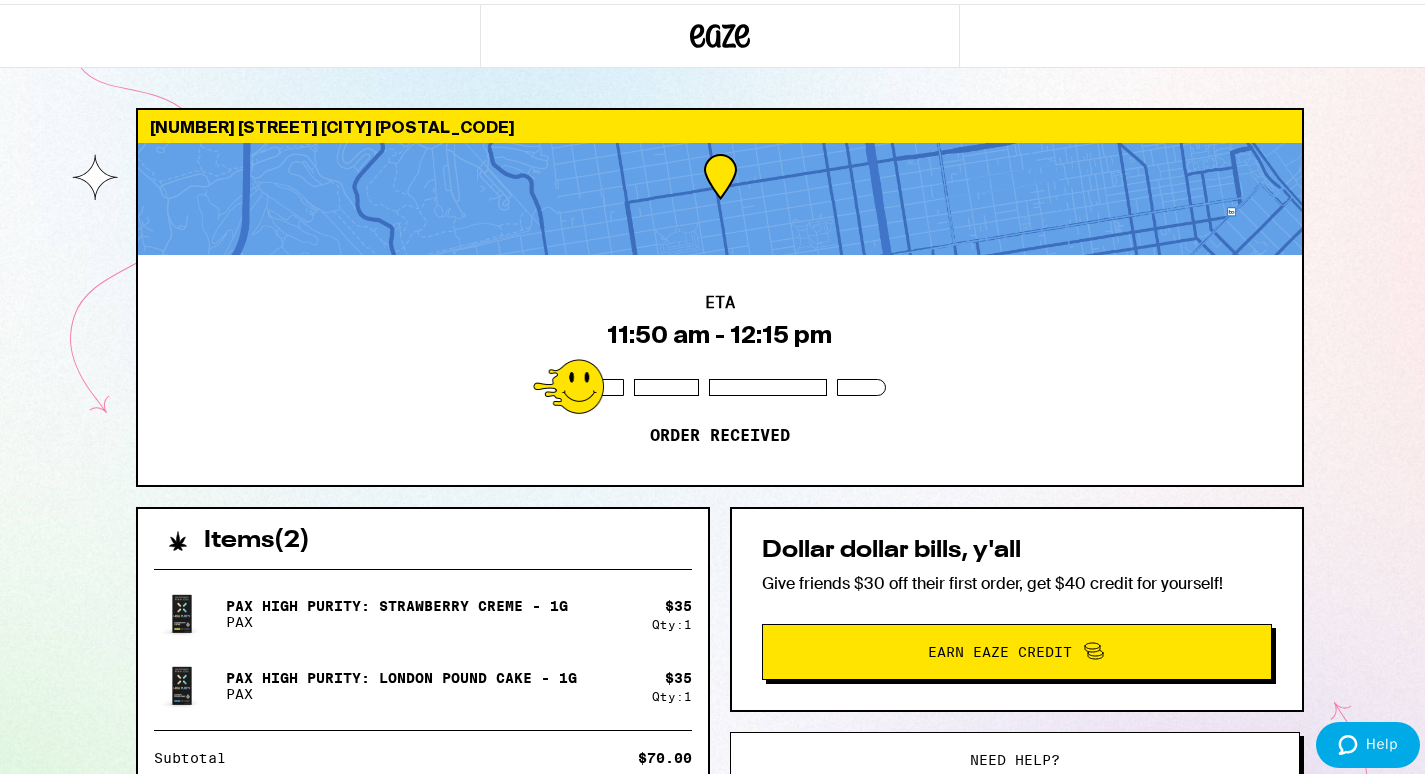 scroll, scrollTop: 0, scrollLeft: 0, axis: both 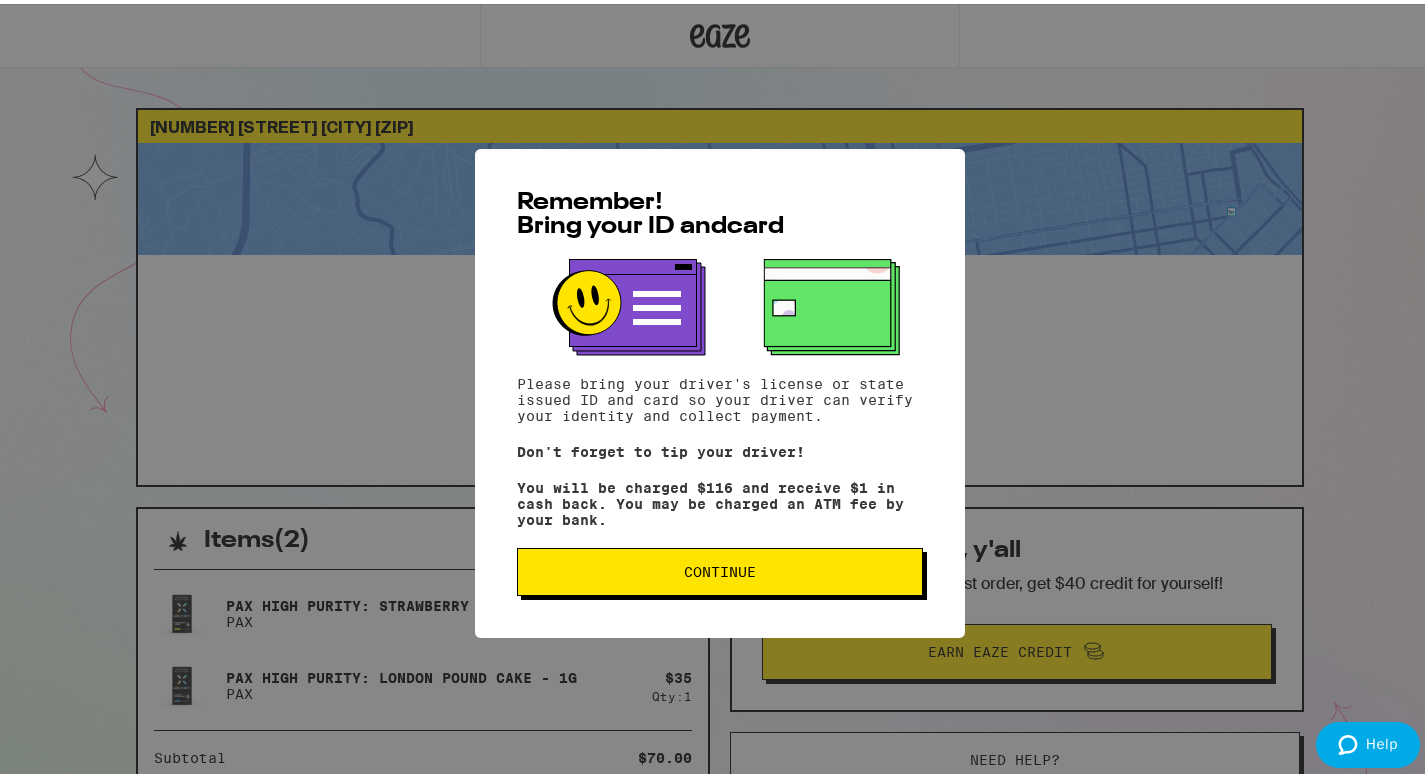 click on "Continue" at bounding box center (720, 568) 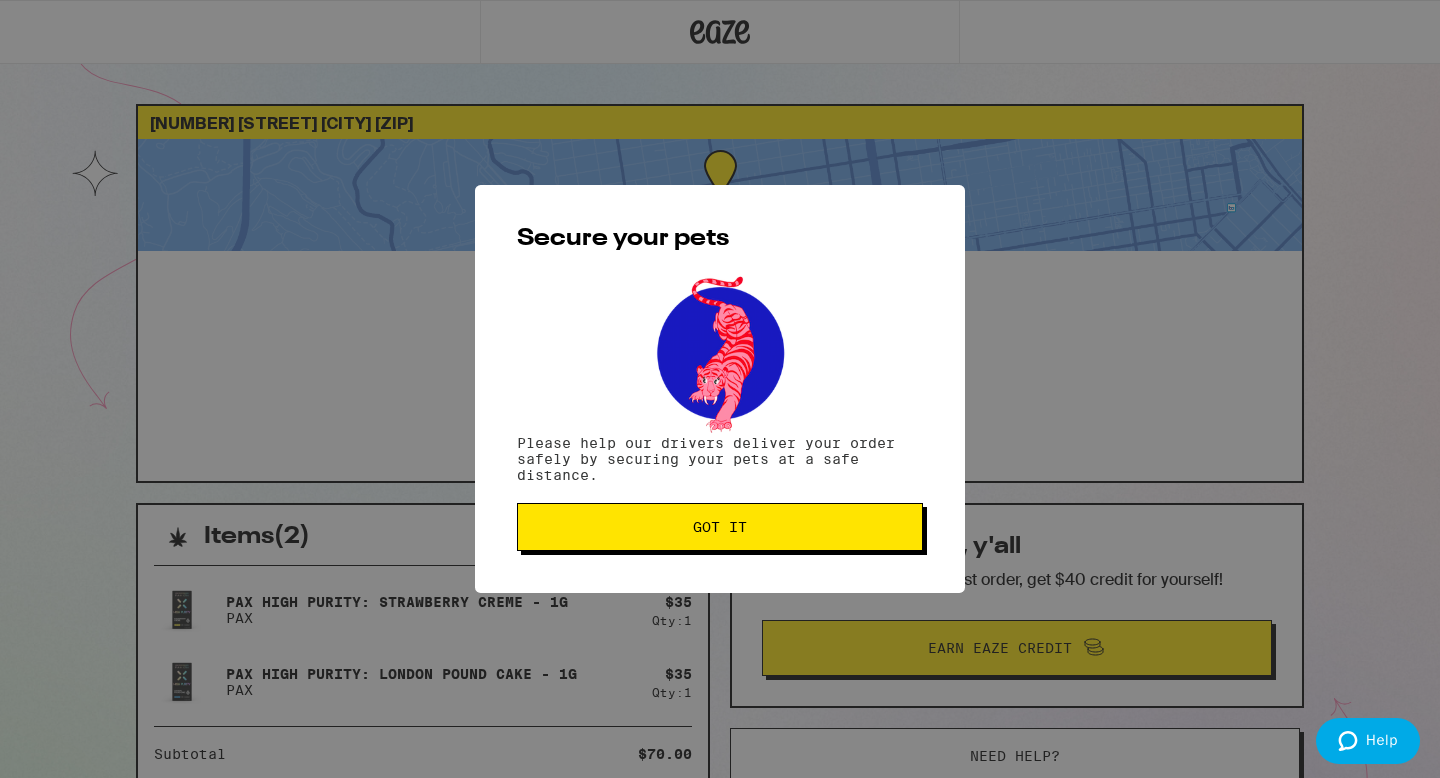click on "Got it" at bounding box center (720, 527) 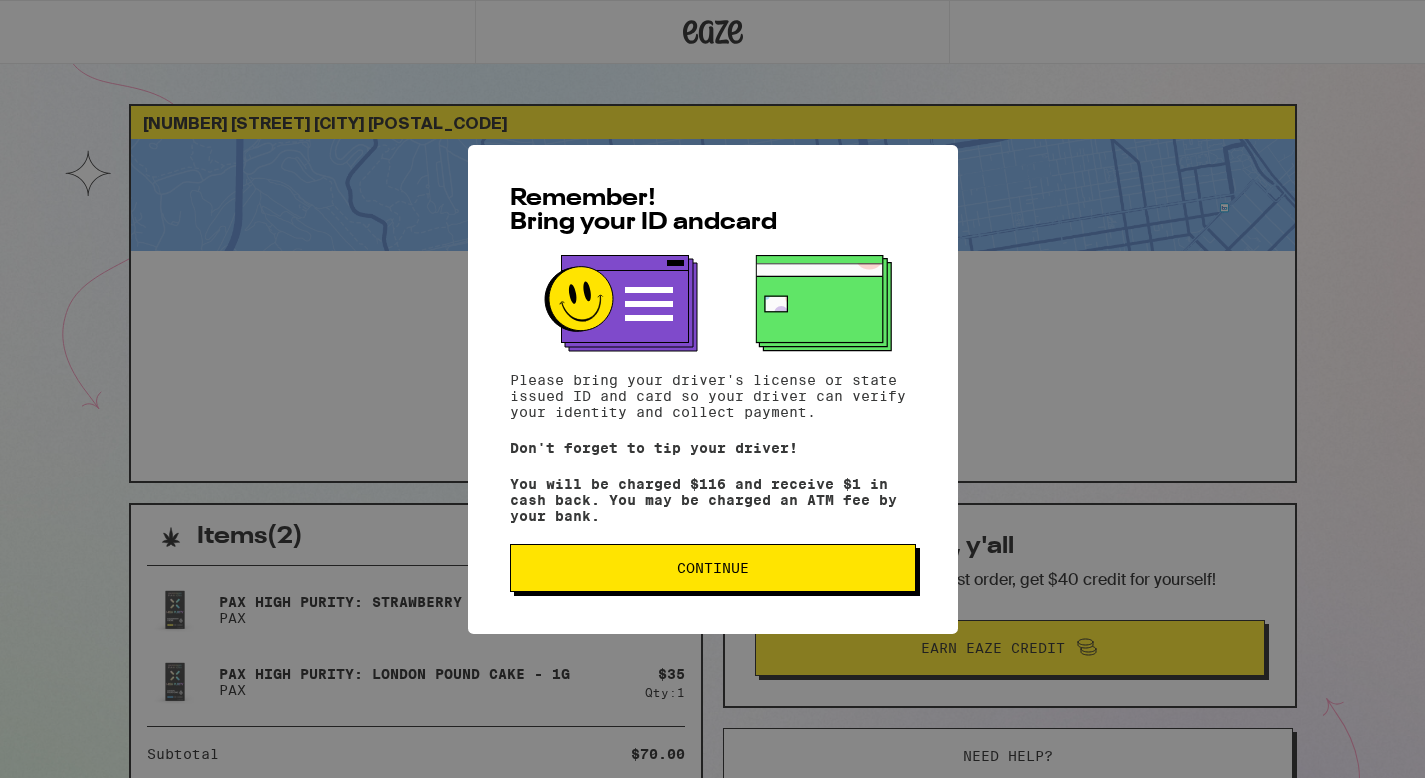 scroll, scrollTop: 0, scrollLeft: 0, axis: both 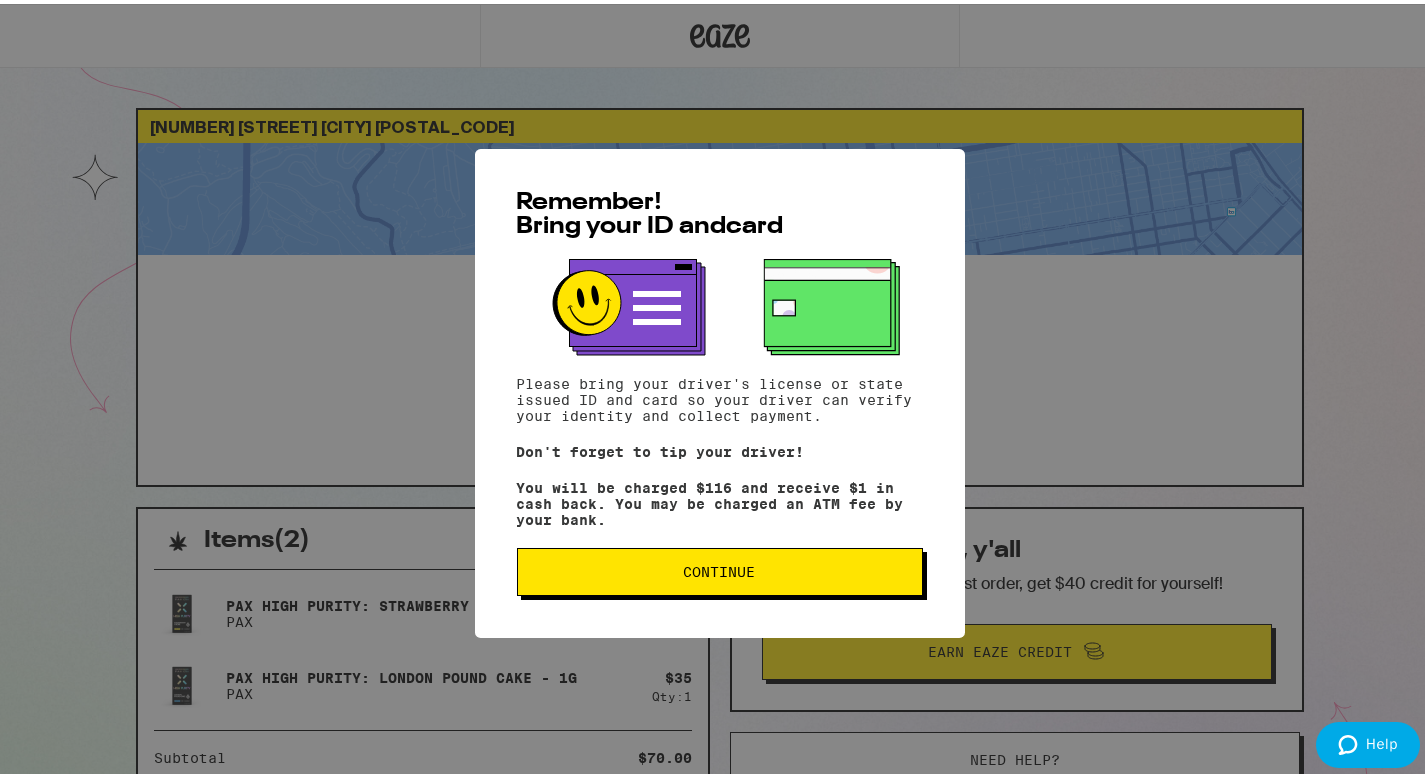 click on "Continue" at bounding box center (720, 568) 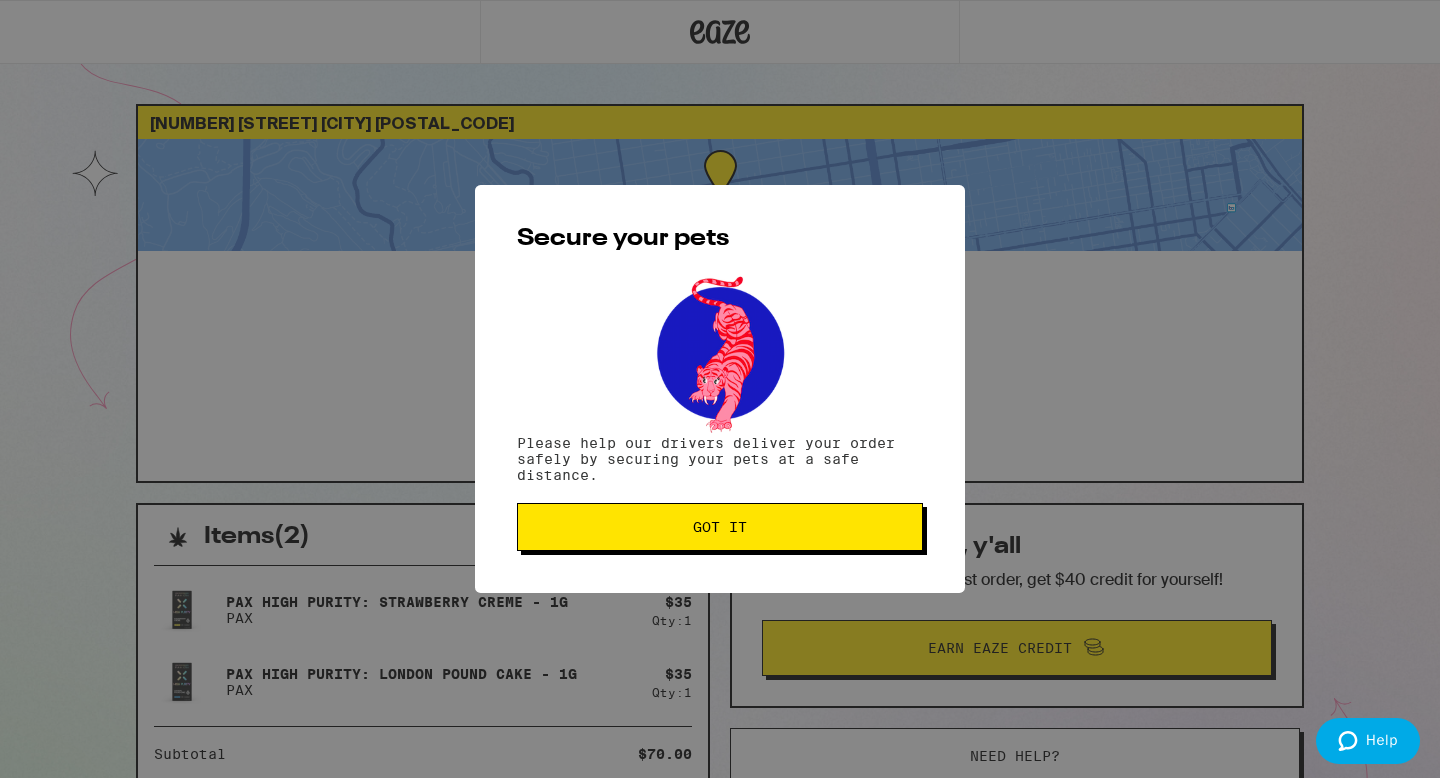 click on "Got it" at bounding box center [720, 527] 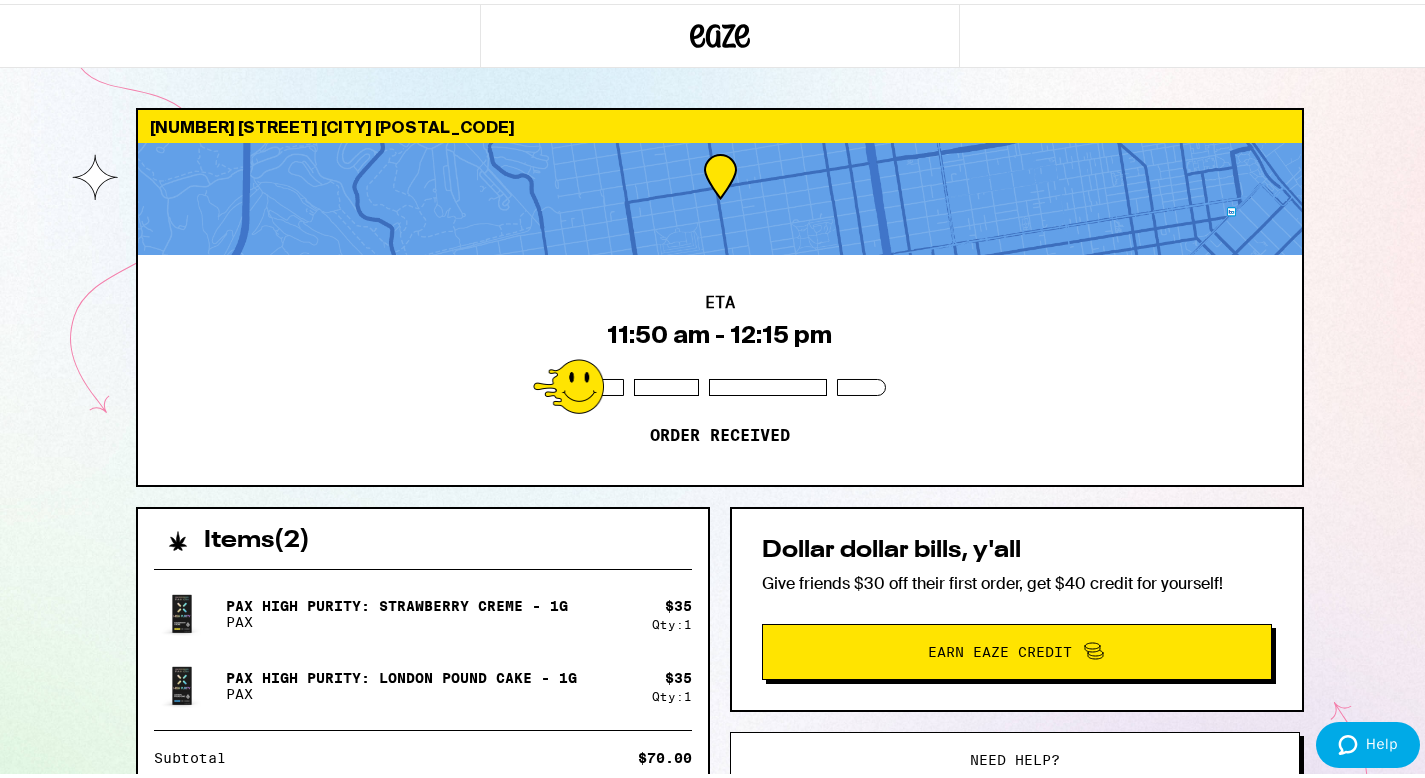 scroll, scrollTop: 0, scrollLeft: 0, axis: both 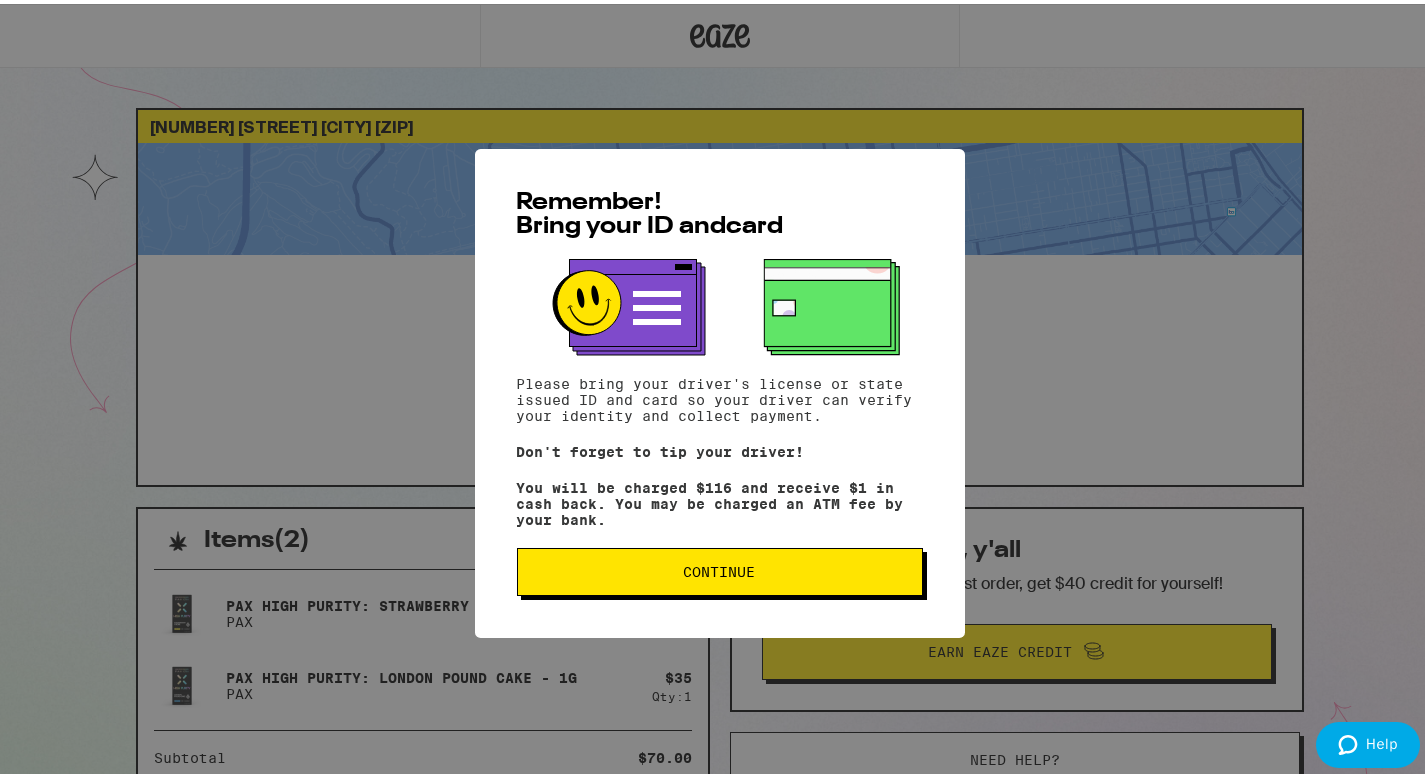 click on "Continue" at bounding box center [720, 568] 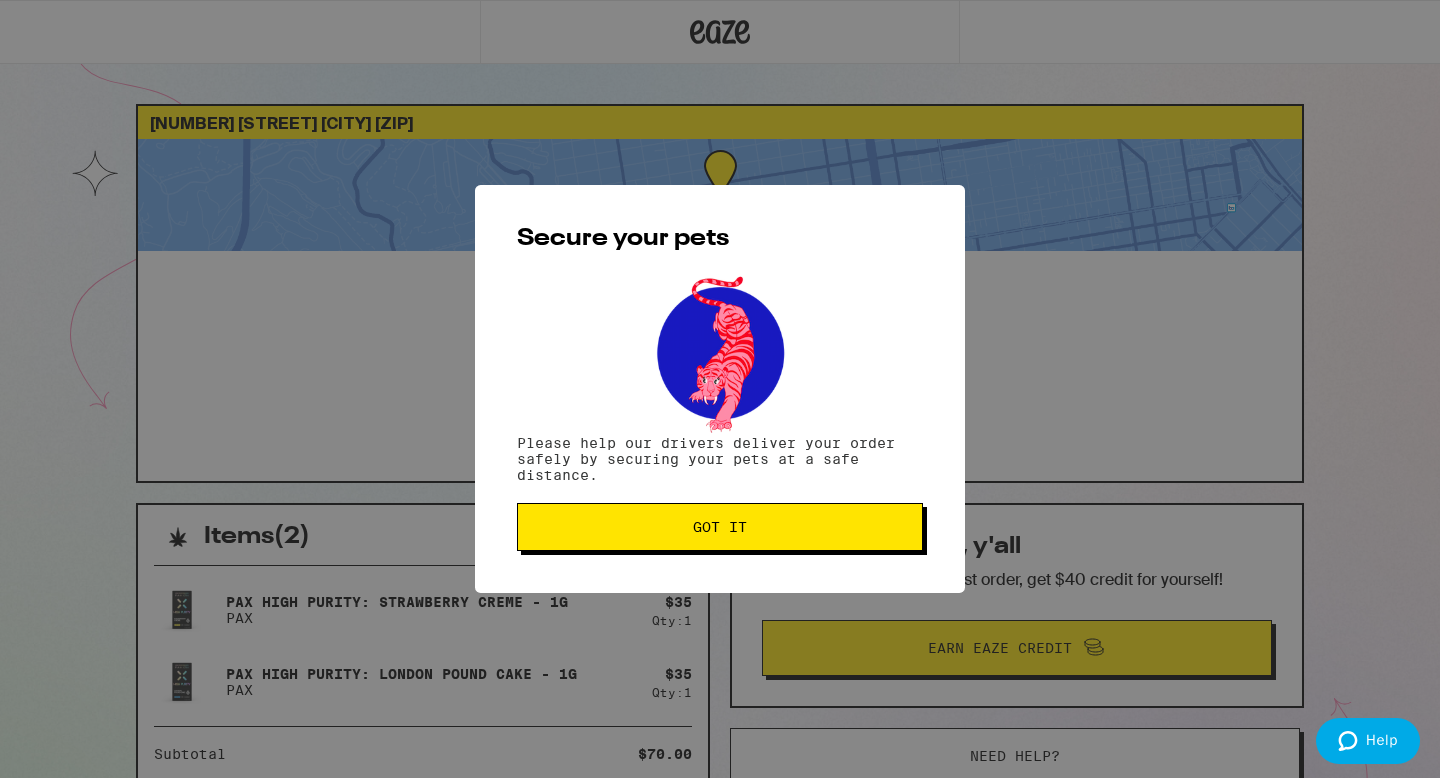click on "Got it" at bounding box center [720, 527] 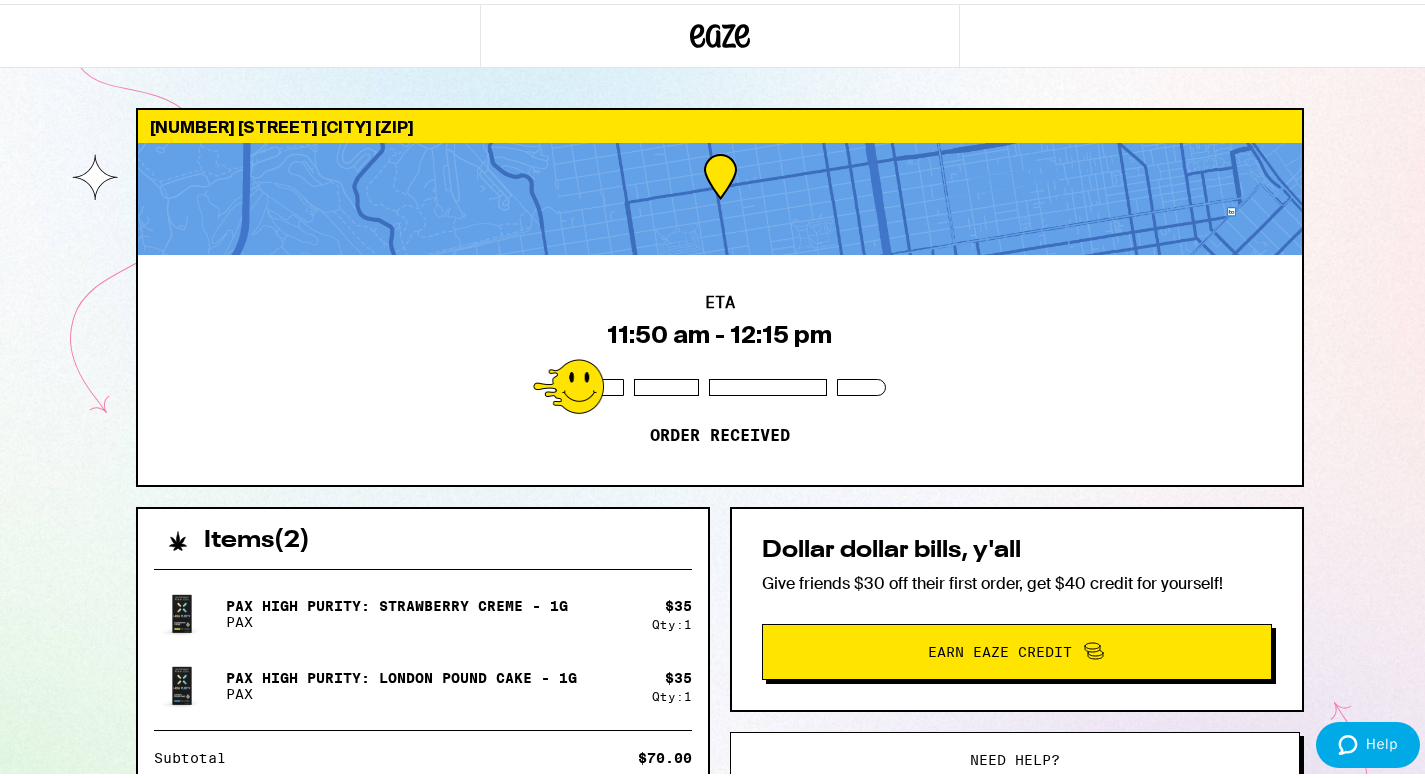 scroll, scrollTop: 0, scrollLeft: 0, axis: both 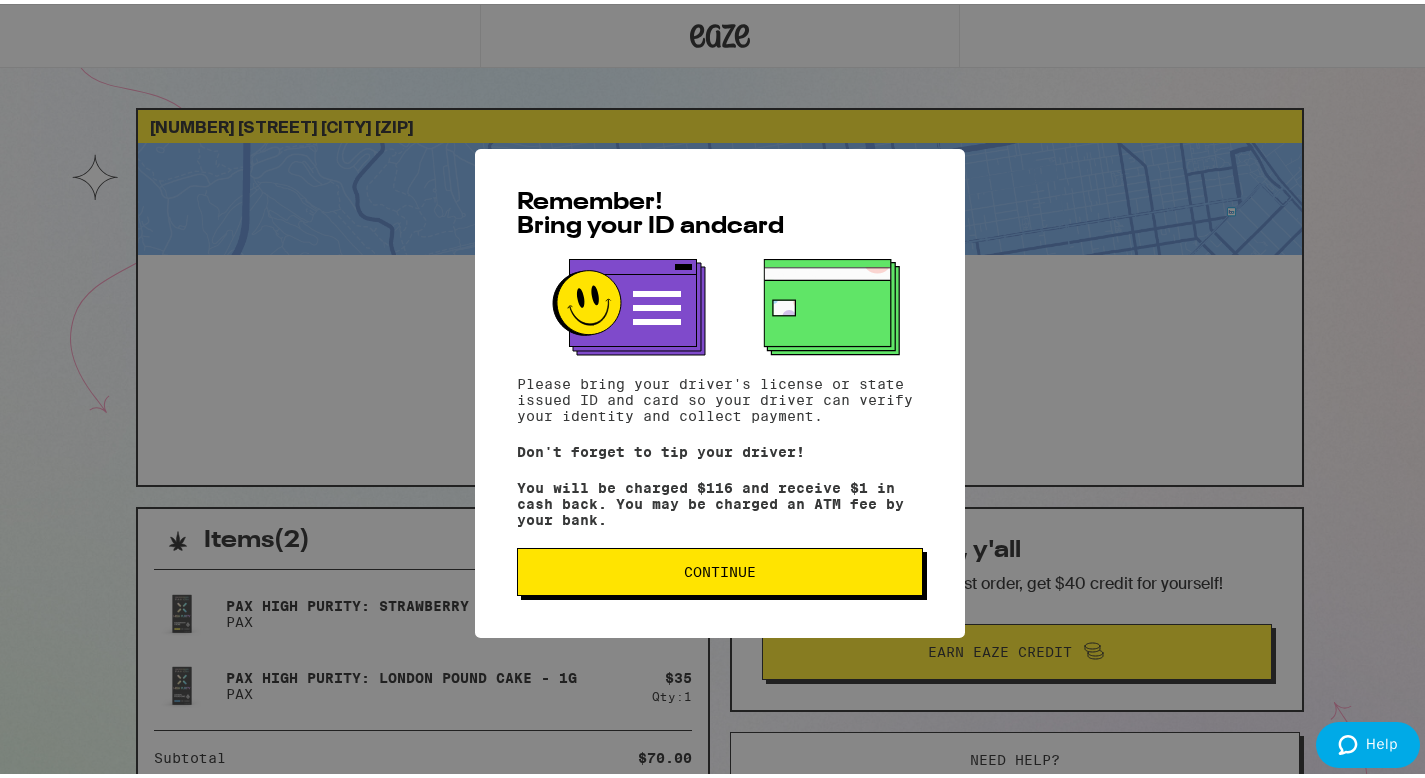 click on "Remember! Bring your ID and  card Please bring your driver's license or state issued ID and card so your driver can verify your identity and collect payment. Don't forget to tip your driver! You will be charged $116 and receive $1 in cash back. You may be charged an ATM fee by your bank. Continue" at bounding box center [720, 389] 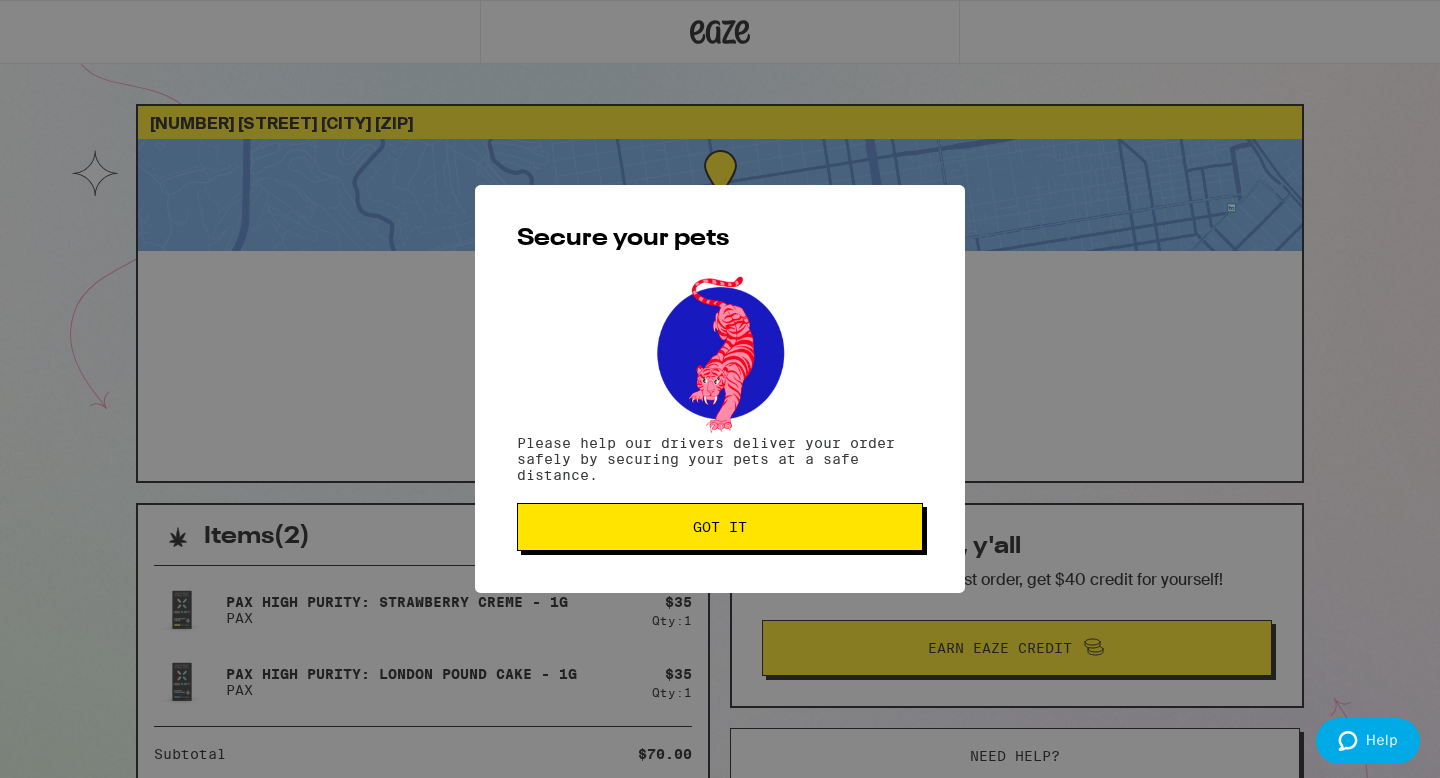 click on "Got it" at bounding box center (720, 527) 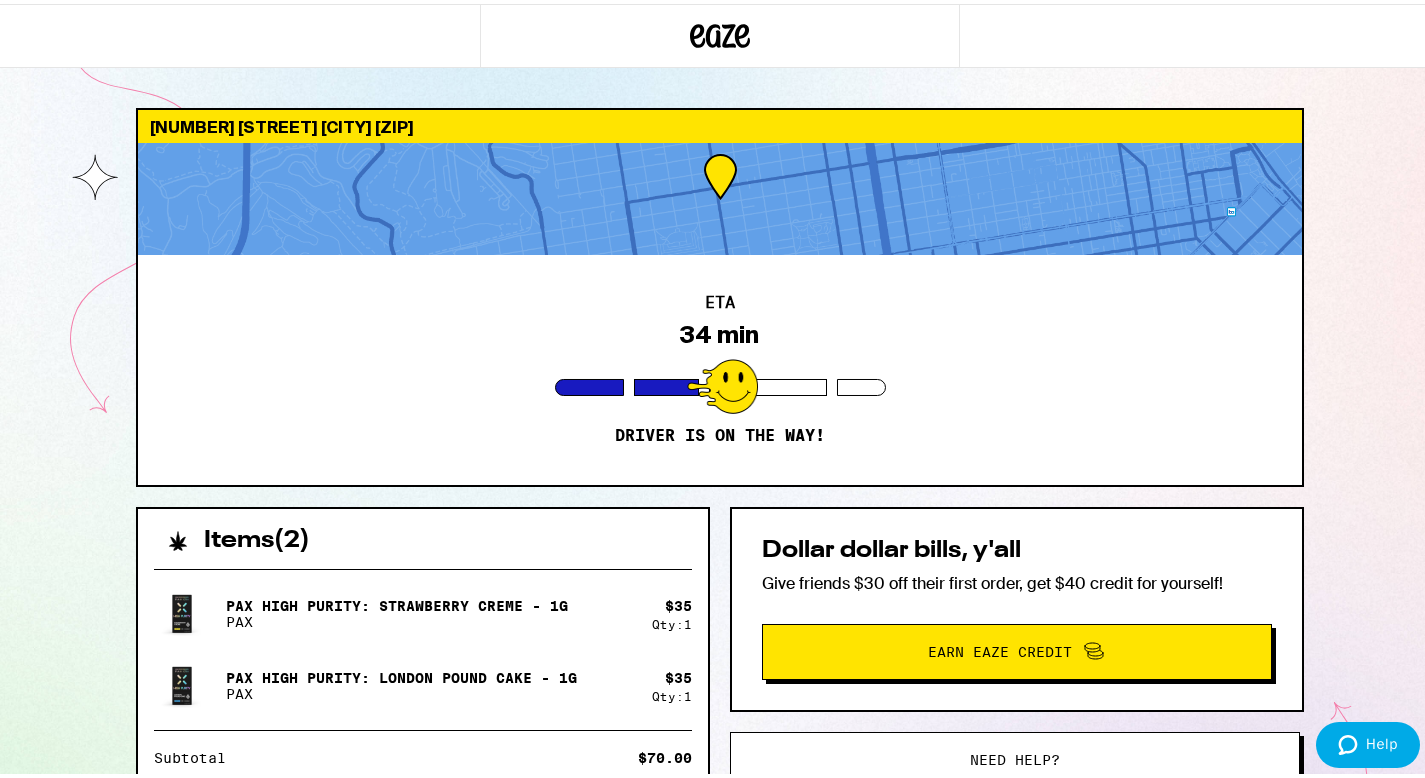 click on "ETA 34 min Driver is on the way!" at bounding box center (720, 366) 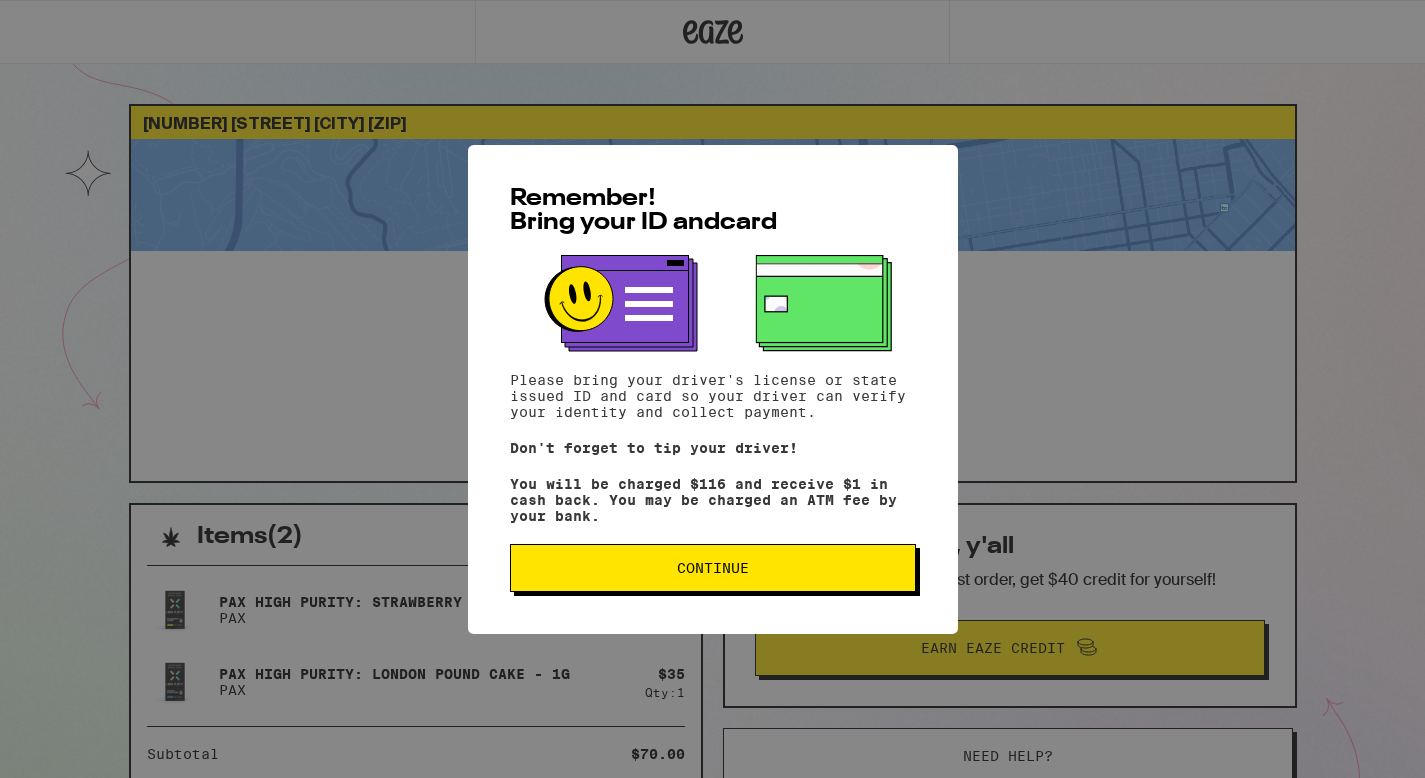 scroll, scrollTop: 0, scrollLeft: 0, axis: both 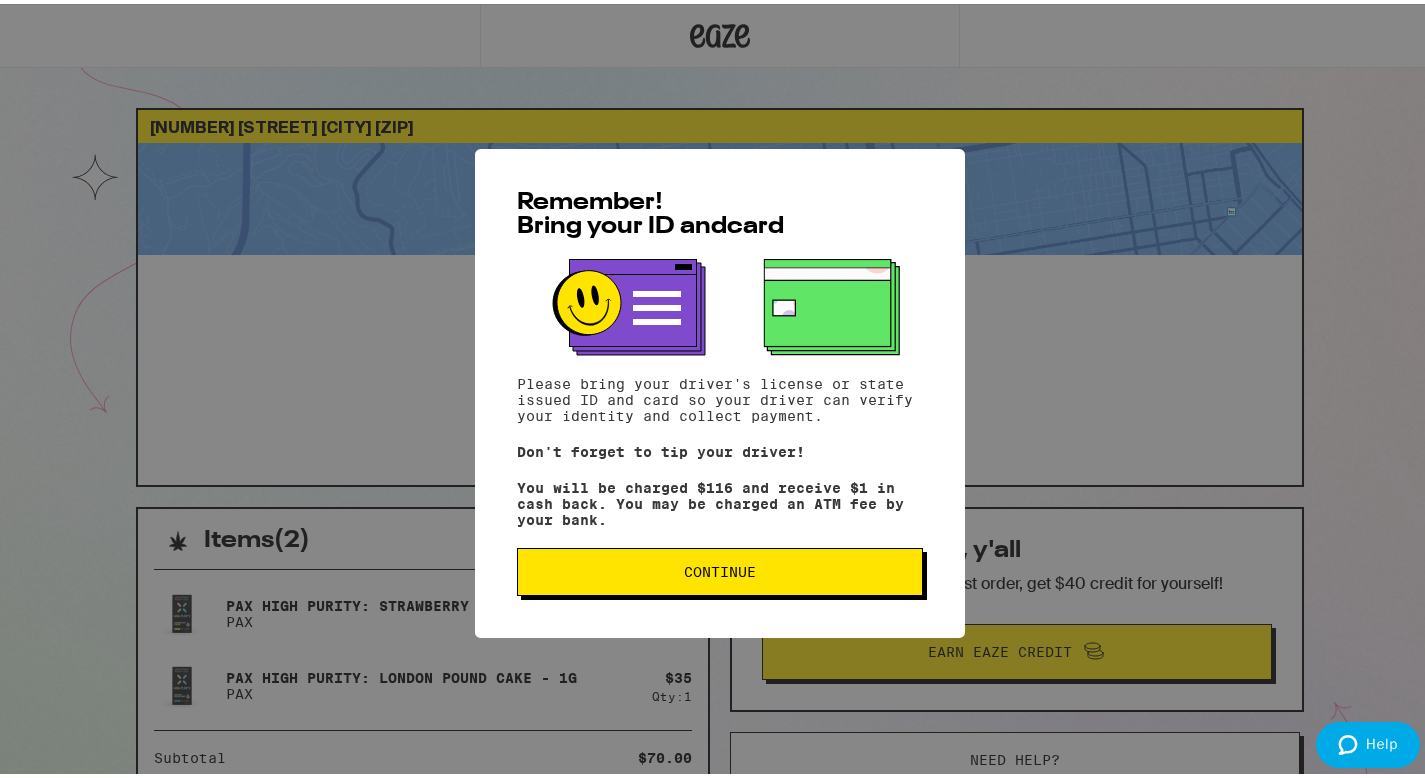 click on "Continue" at bounding box center (720, 568) 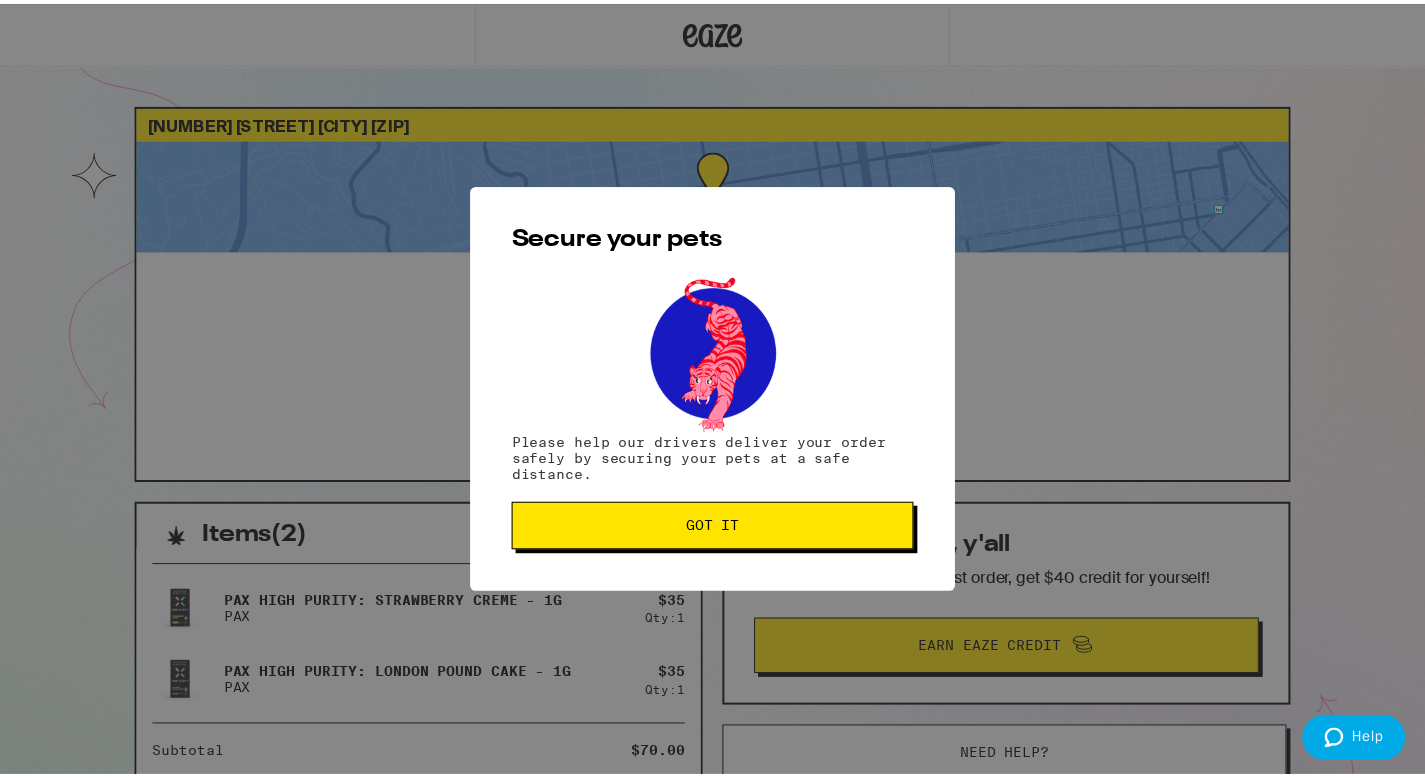scroll, scrollTop: 0, scrollLeft: 0, axis: both 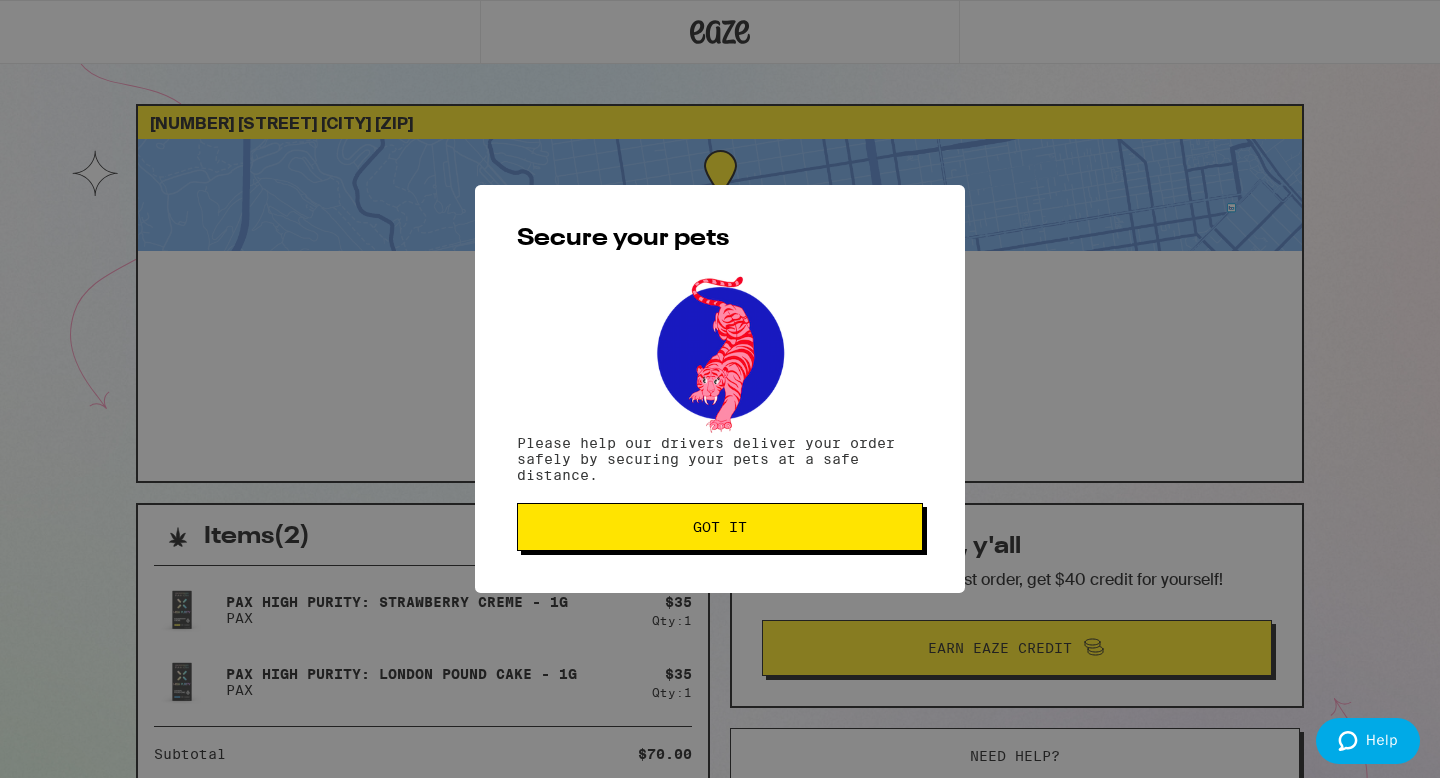 click on "Got it" at bounding box center (720, 527) 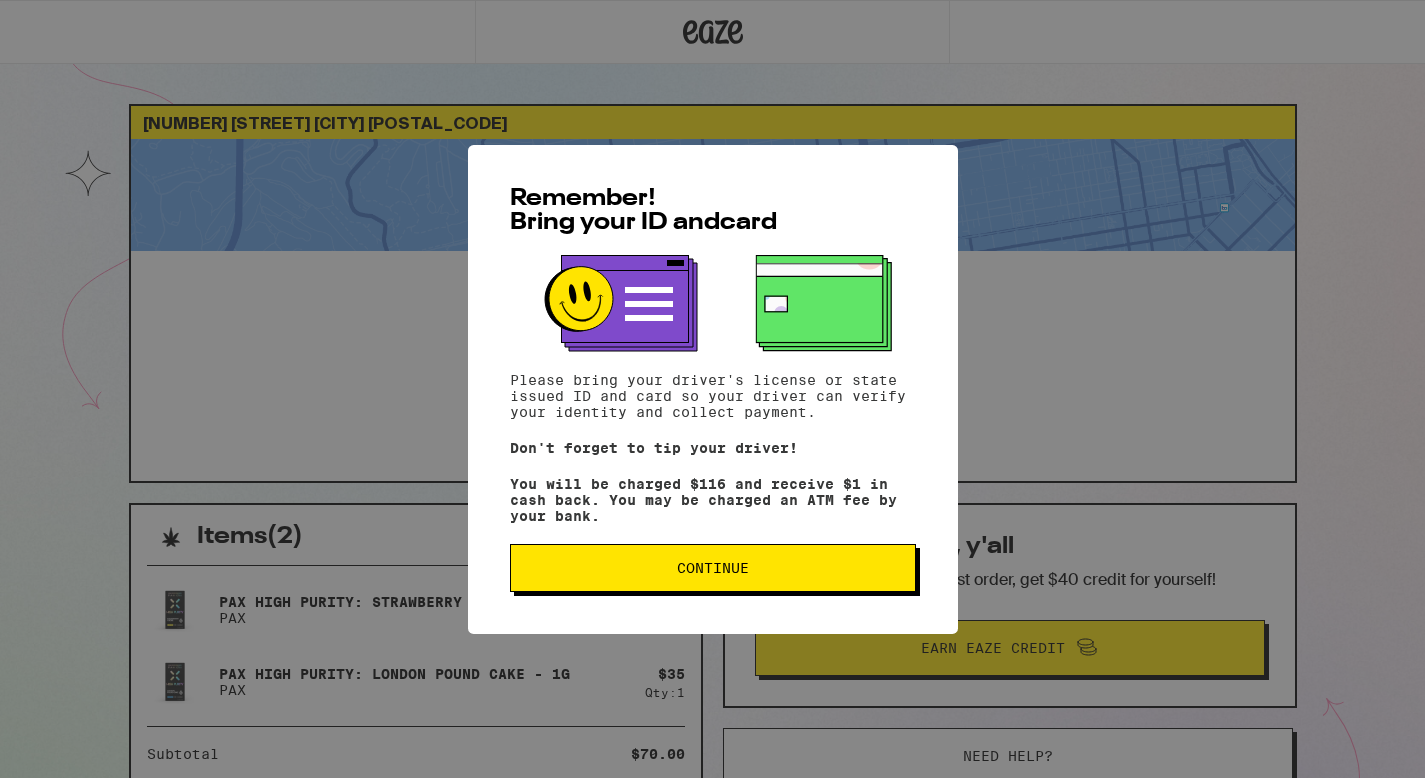 scroll, scrollTop: 0, scrollLeft: 0, axis: both 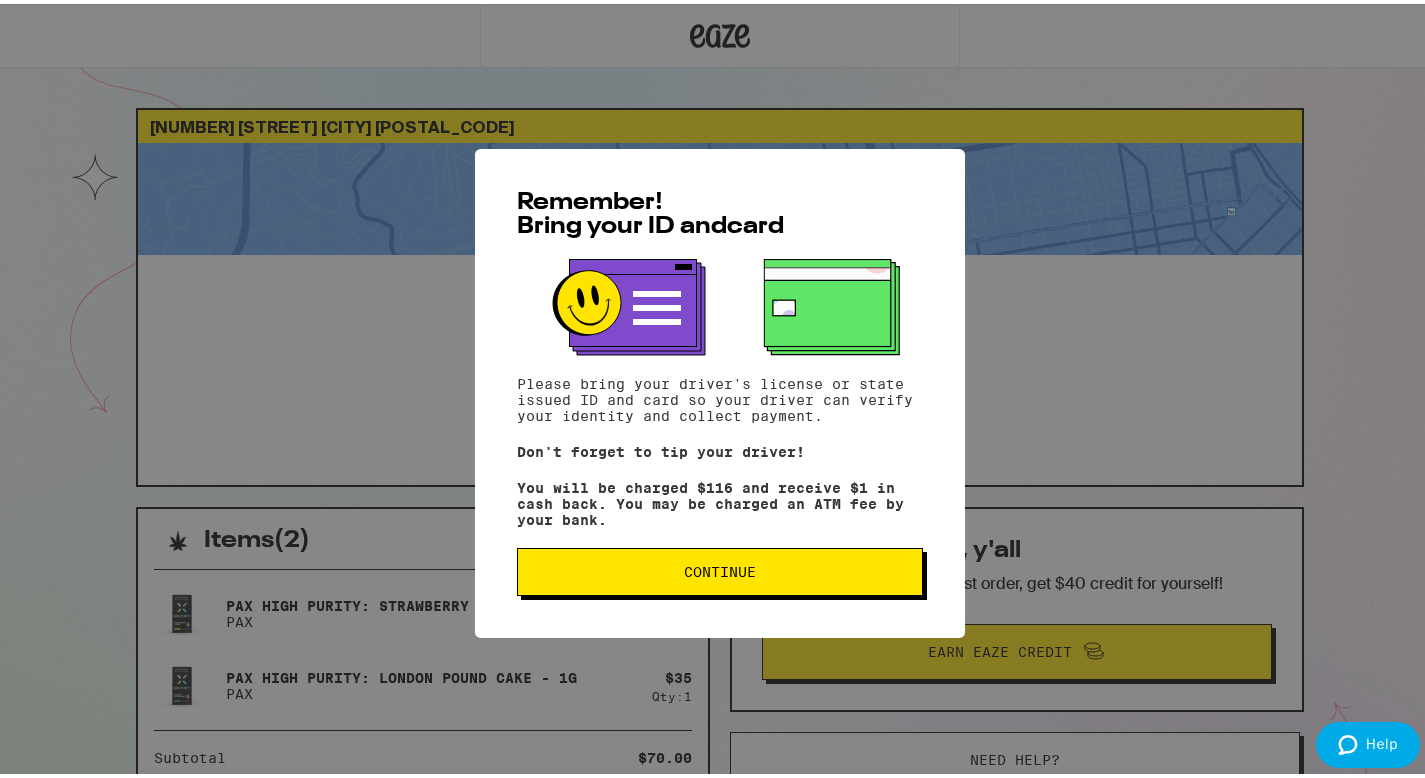 click on "Continue" at bounding box center [720, 568] 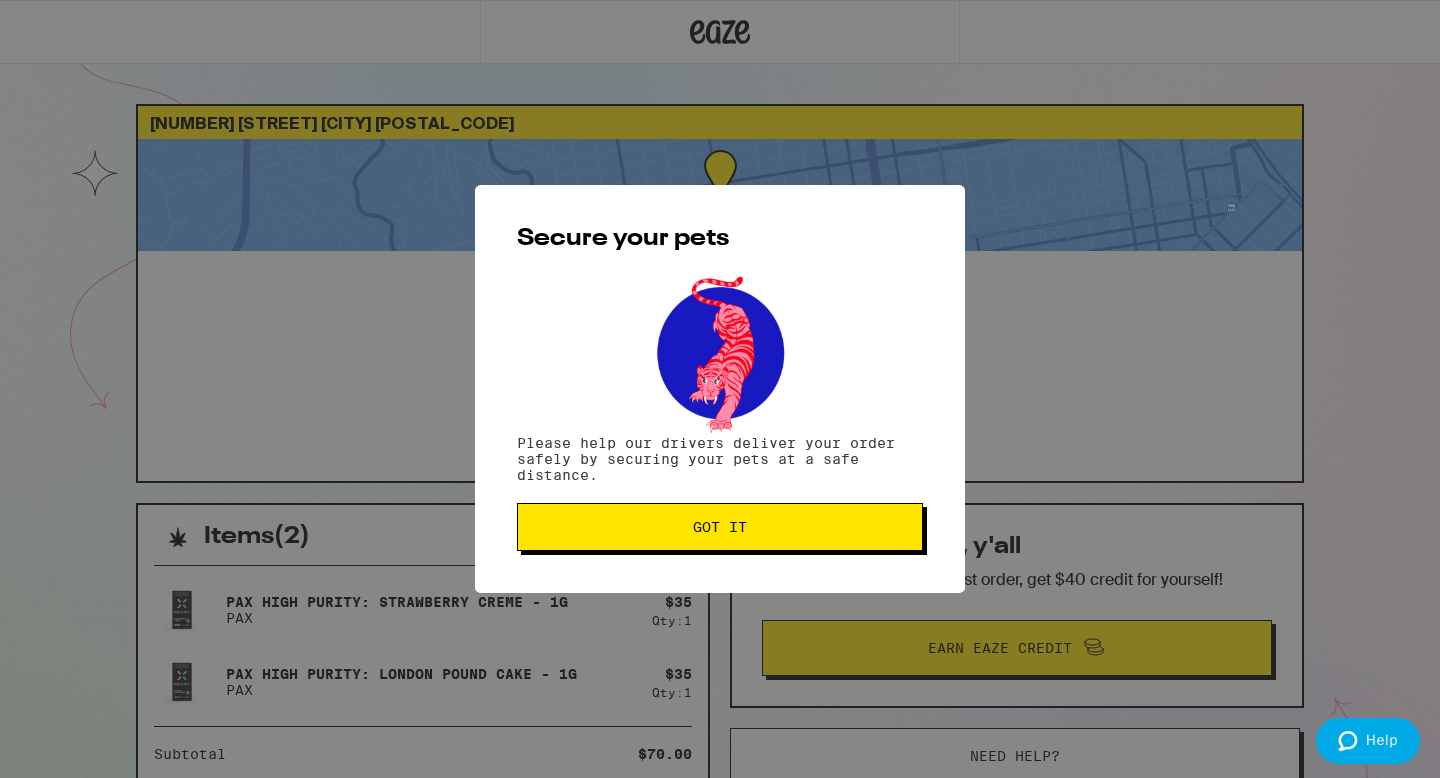 click on "Got it" at bounding box center [720, 527] 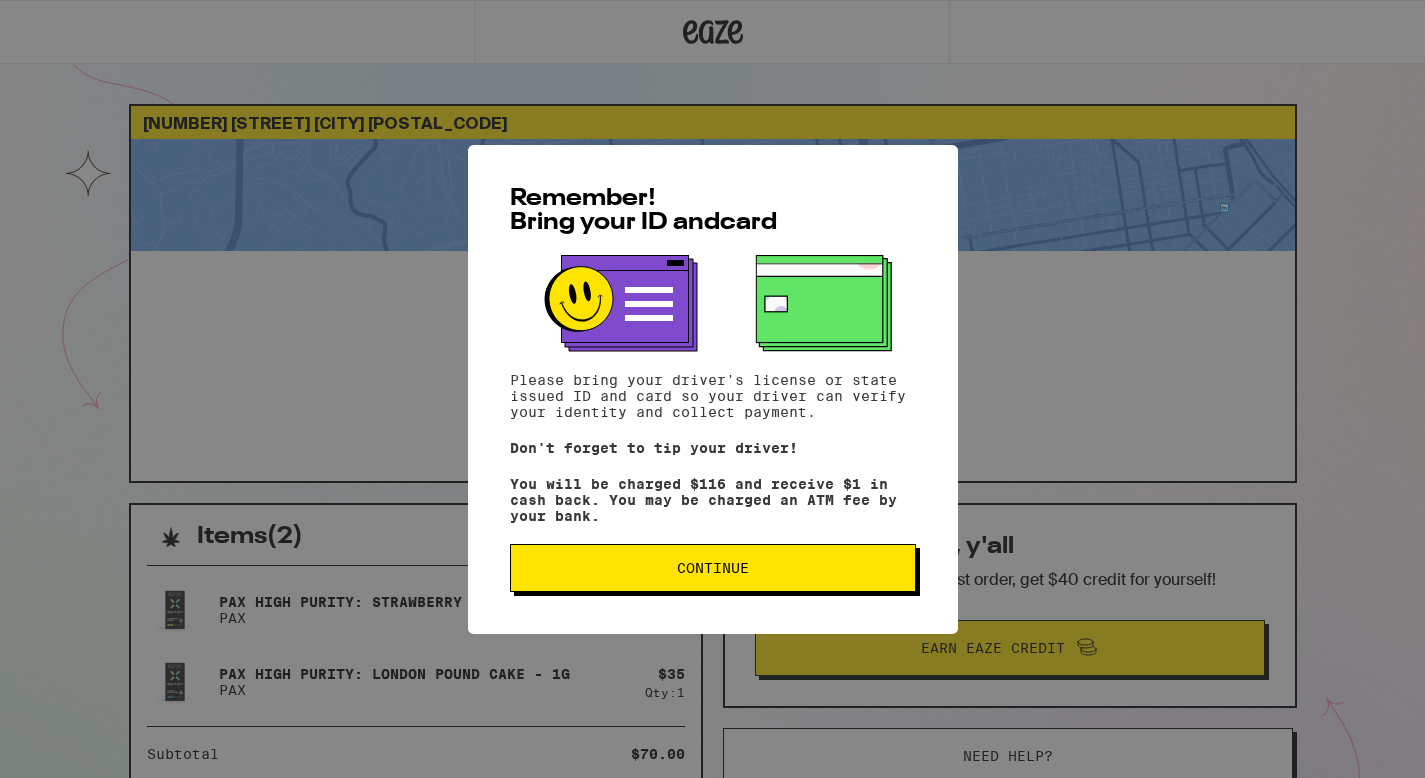 scroll, scrollTop: 0, scrollLeft: 0, axis: both 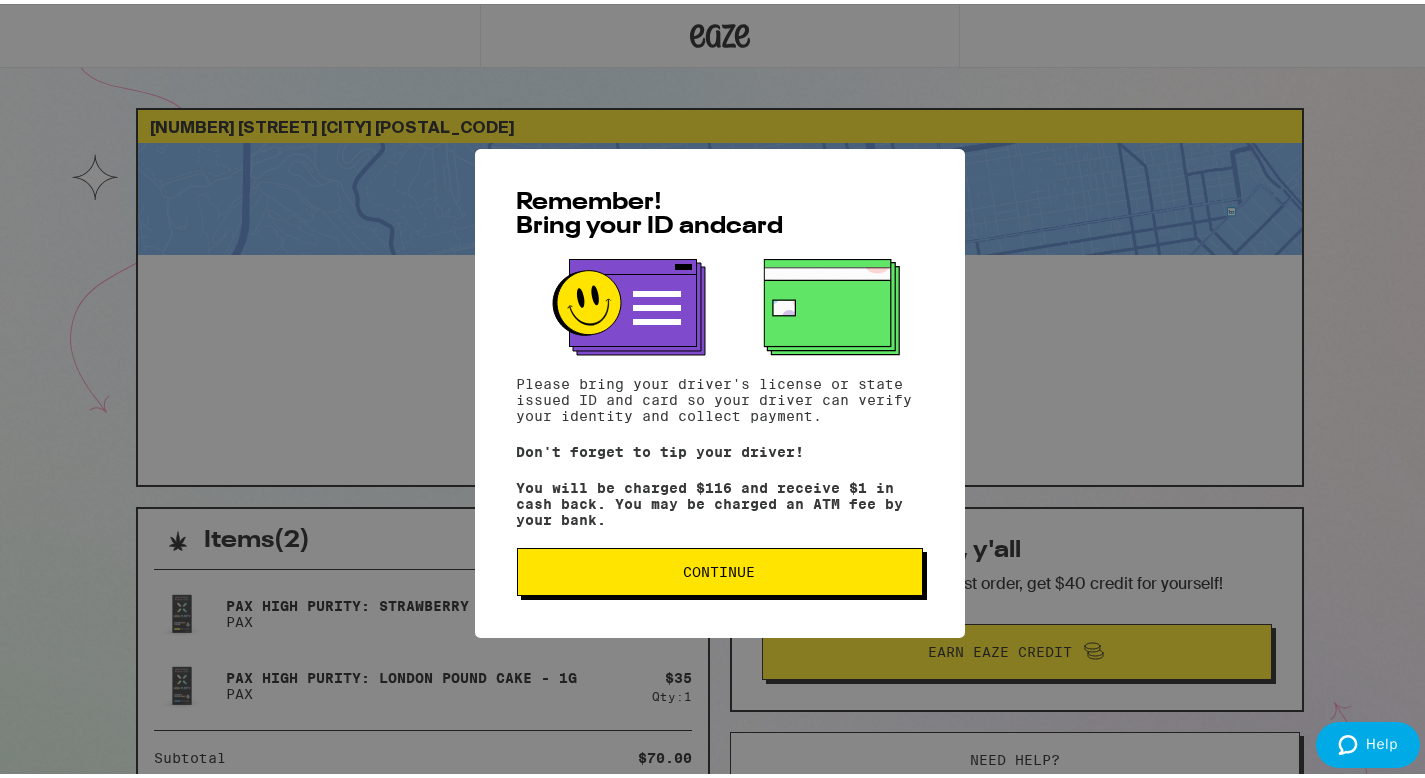 click on "Continue" at bounding box center (720, 568) 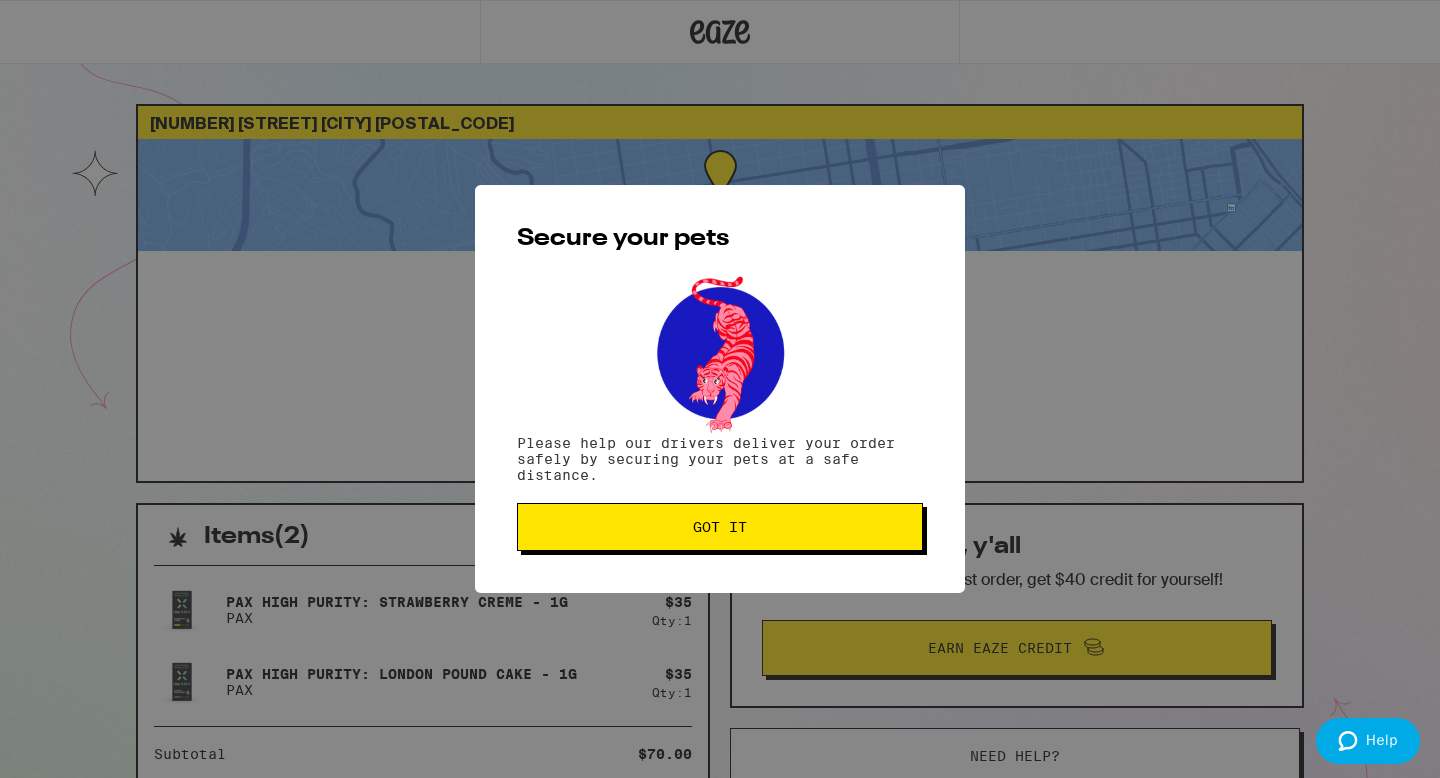click on "Secure your pets Please help our drivers deliver your order safely by securing your pets at a safe distance. Got it" at bounding box center [720, 389] 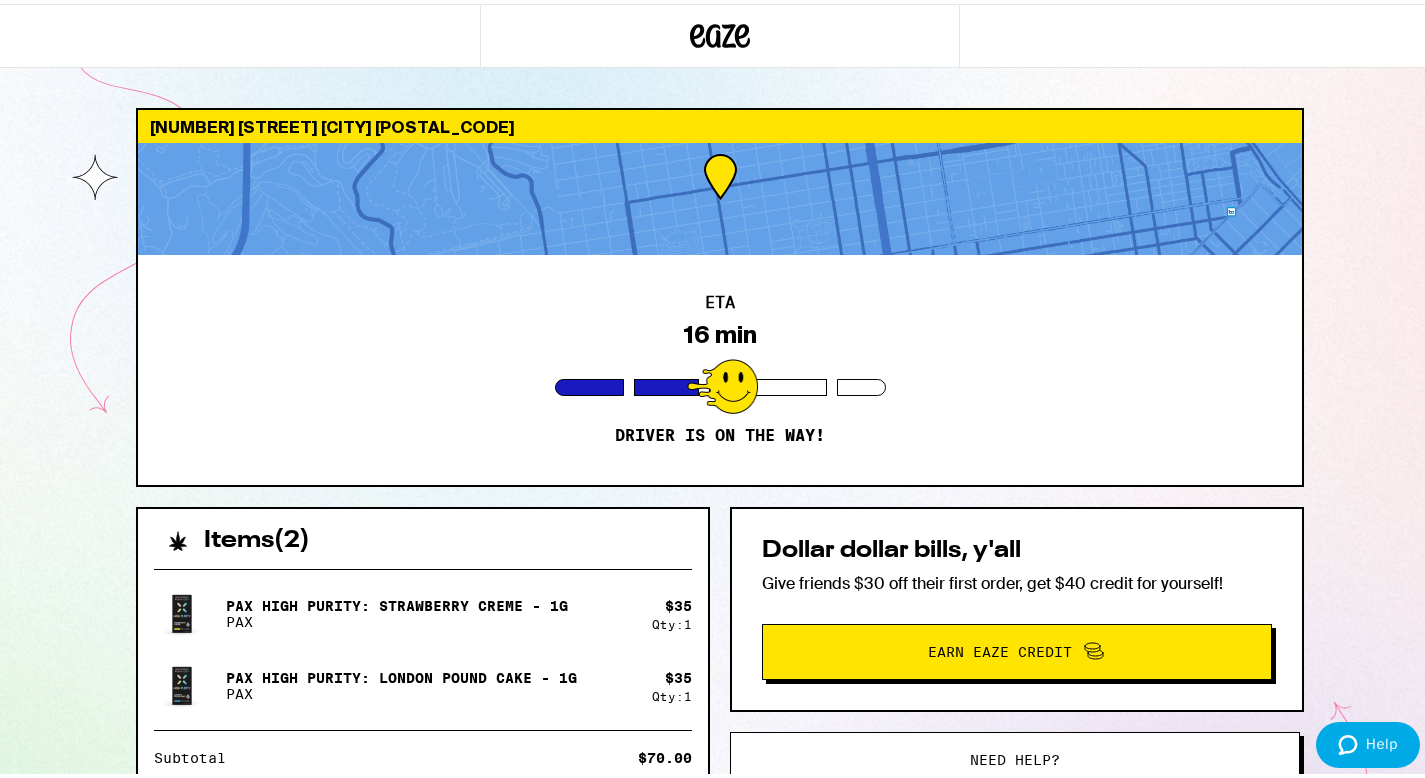 scroll, scrollTop: 0, scrollLeft: 0, axis: both 